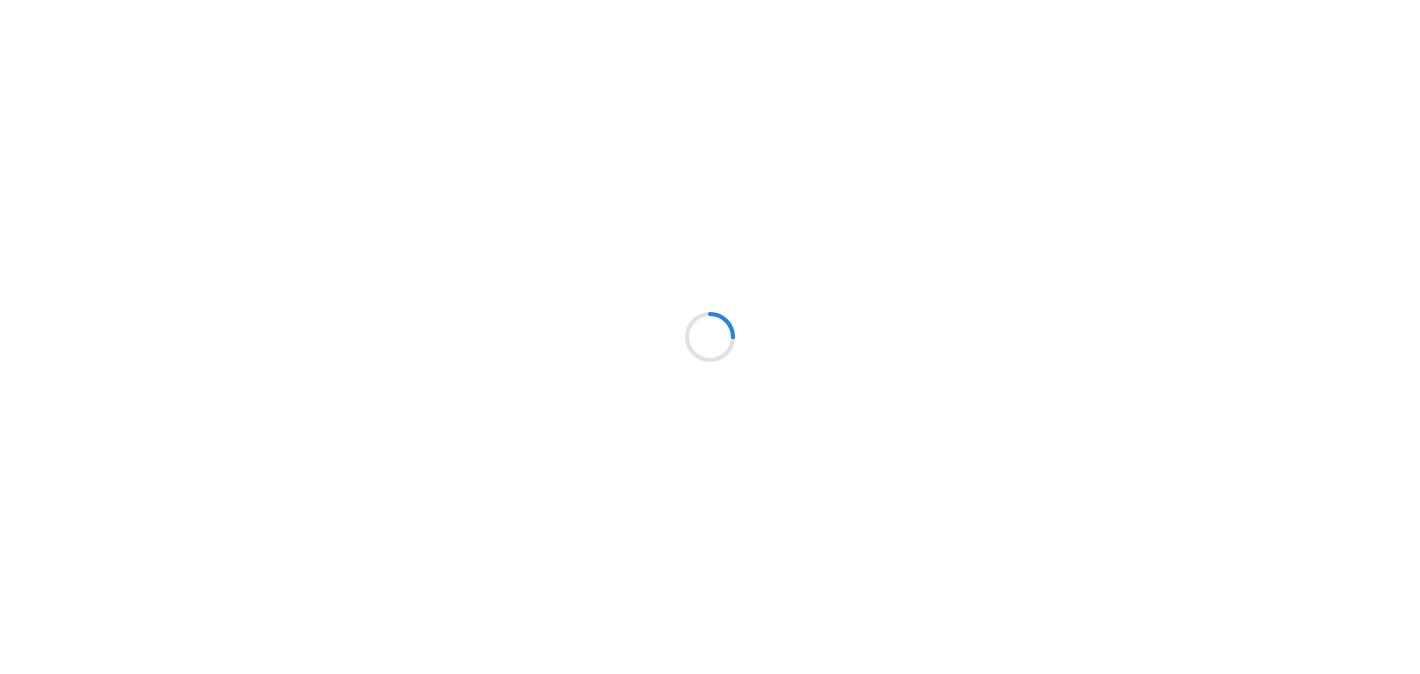 scroll, scrollTop: 0, scrollLeft: 0, axis: both 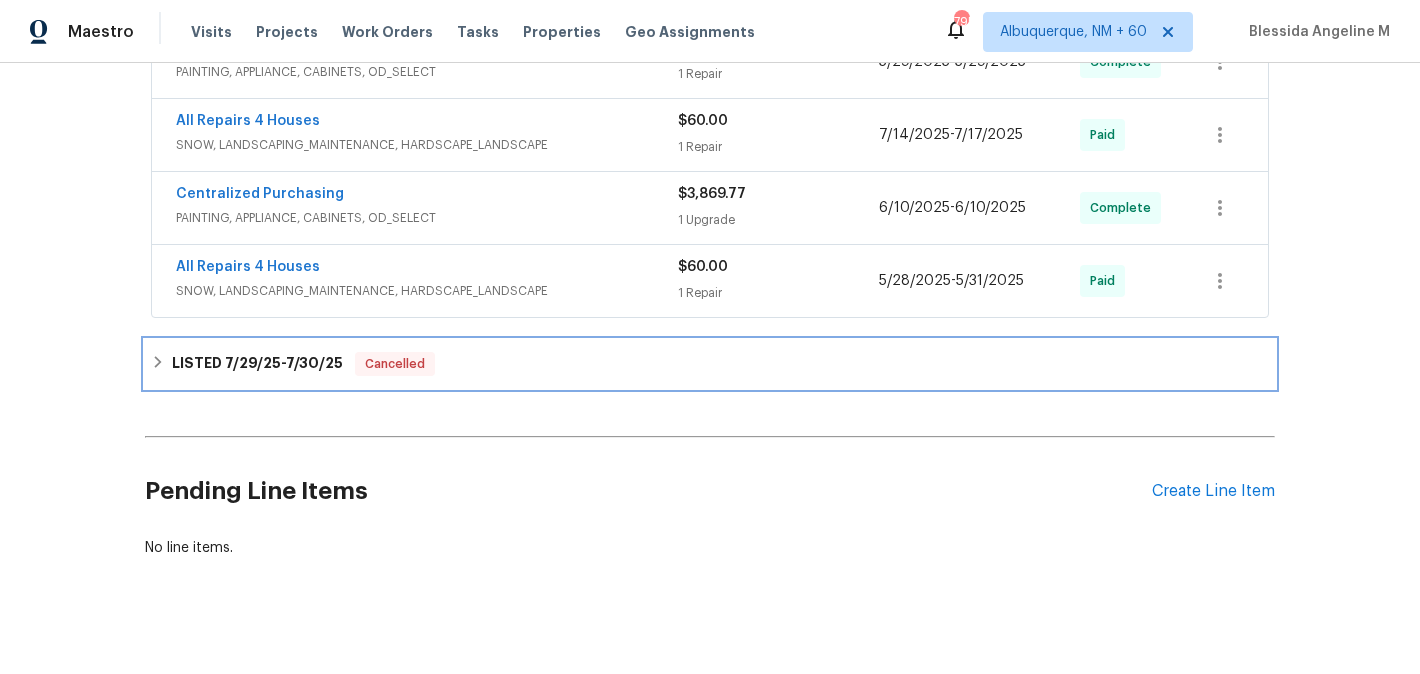 click on "7/30/25" at bounding box center (314, 363) 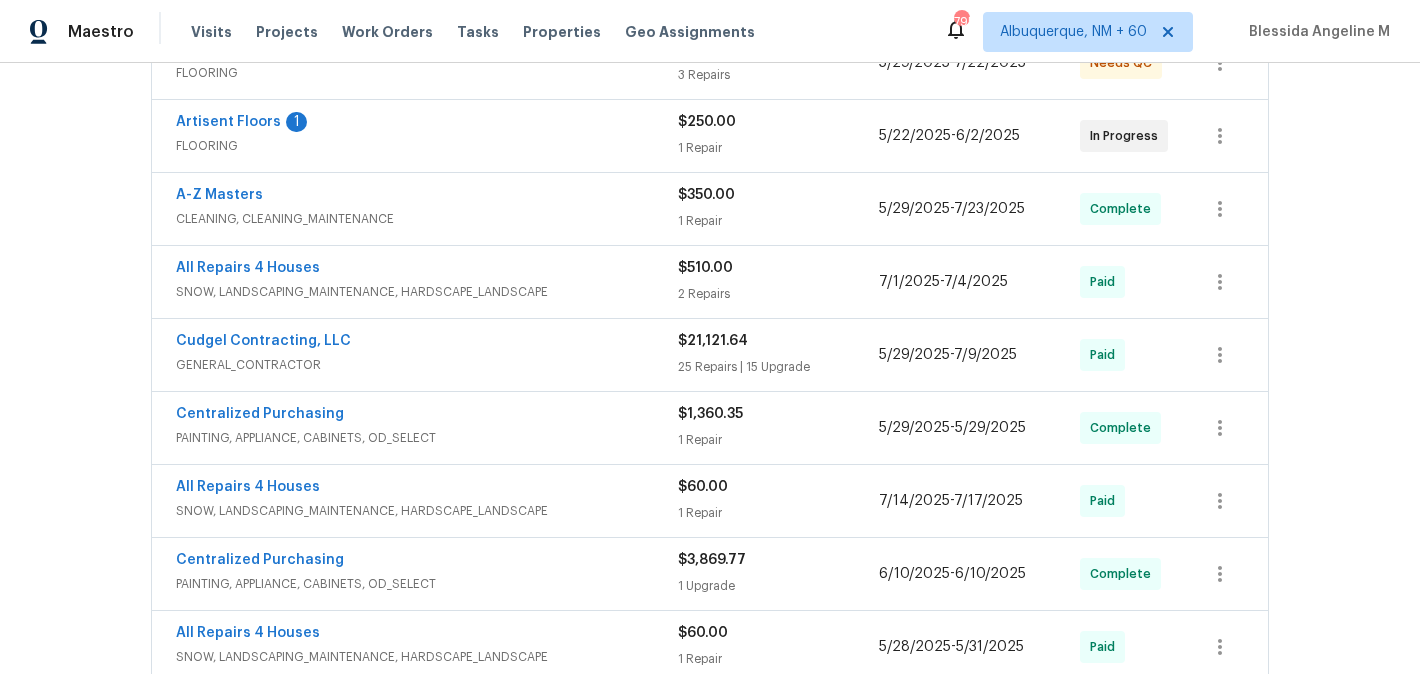 scroll, scrollTop: 535, scrollLeft: 0, axis: vertical 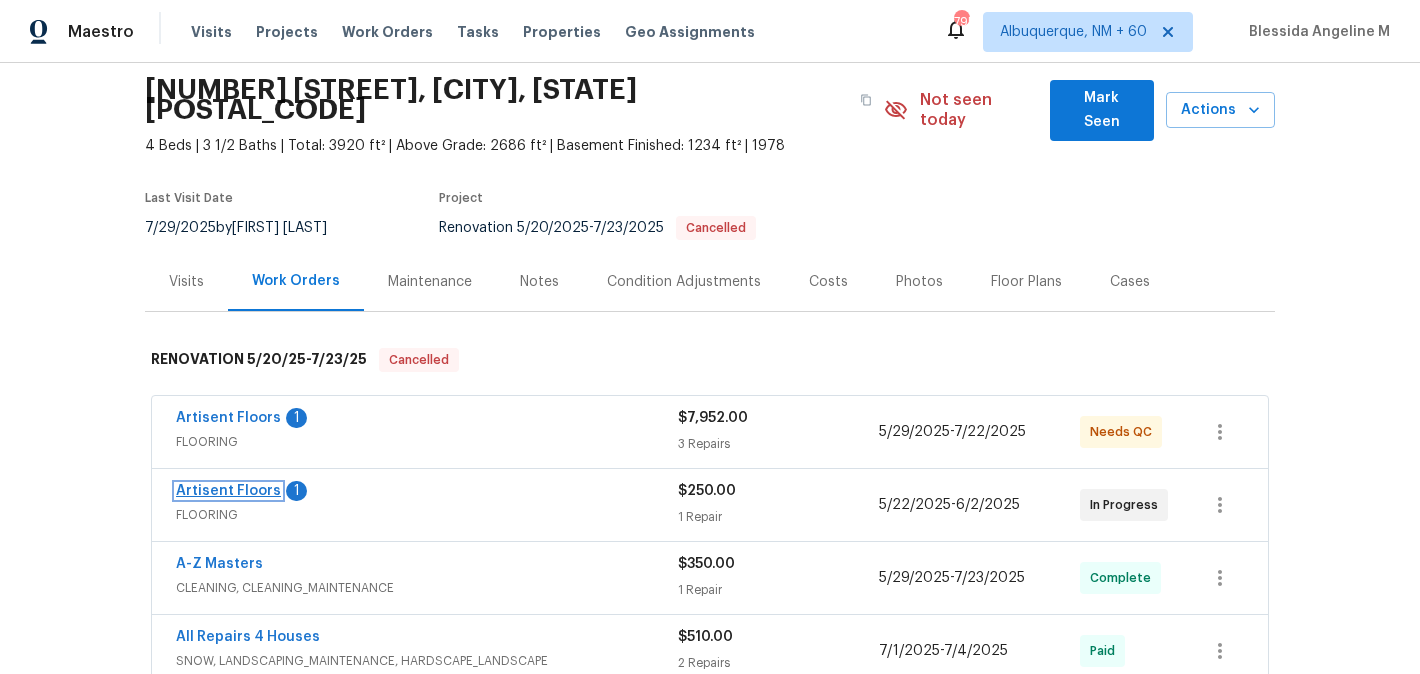 click on "Artisent Floors" at bounding box center (228, 491) 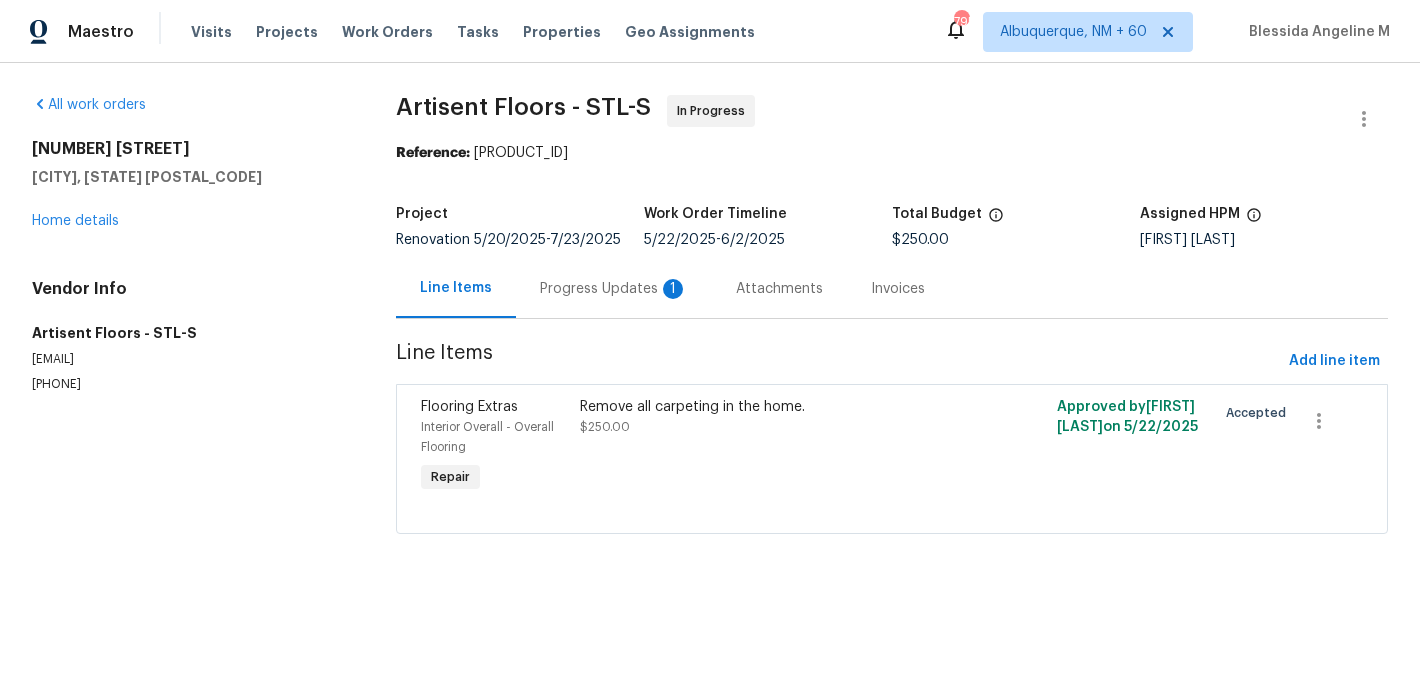 click on "Progress Updates 1" at bounding box center [614, 288] 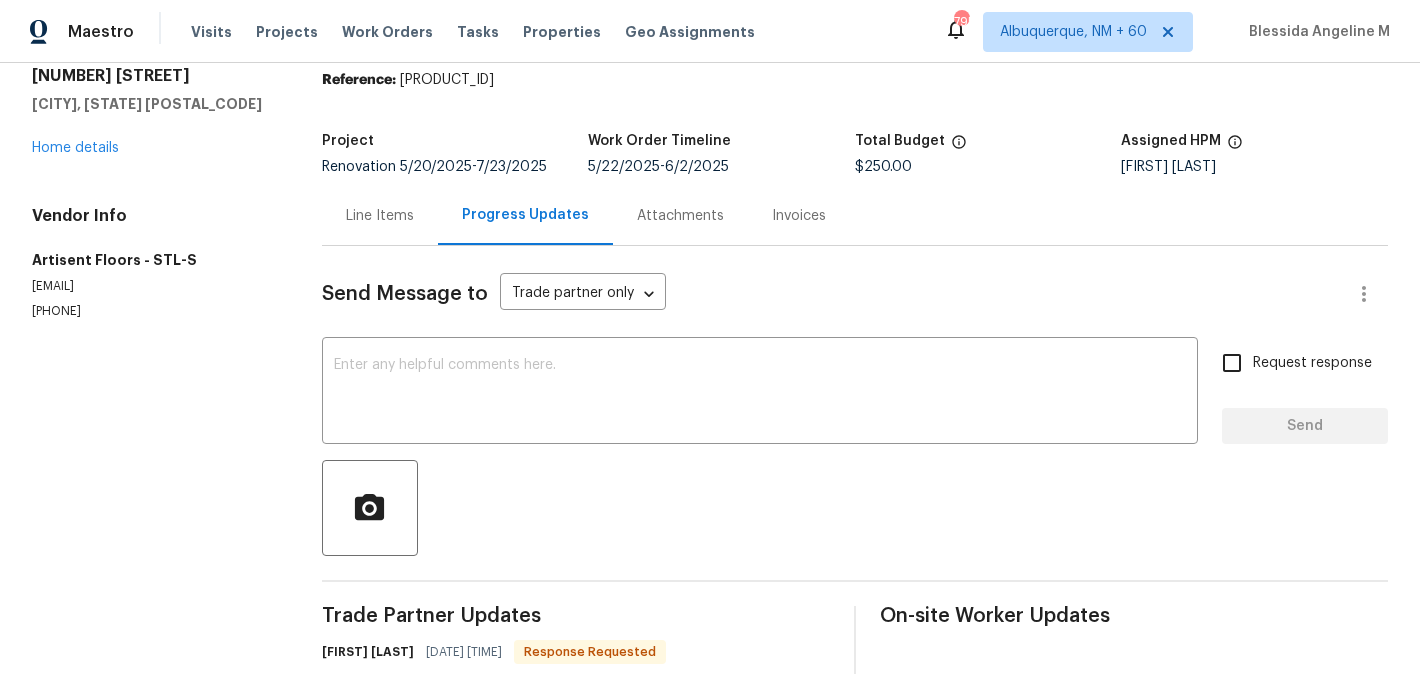 scroll, scrollTop: 141, scrollLeft: 0, axis: vertical 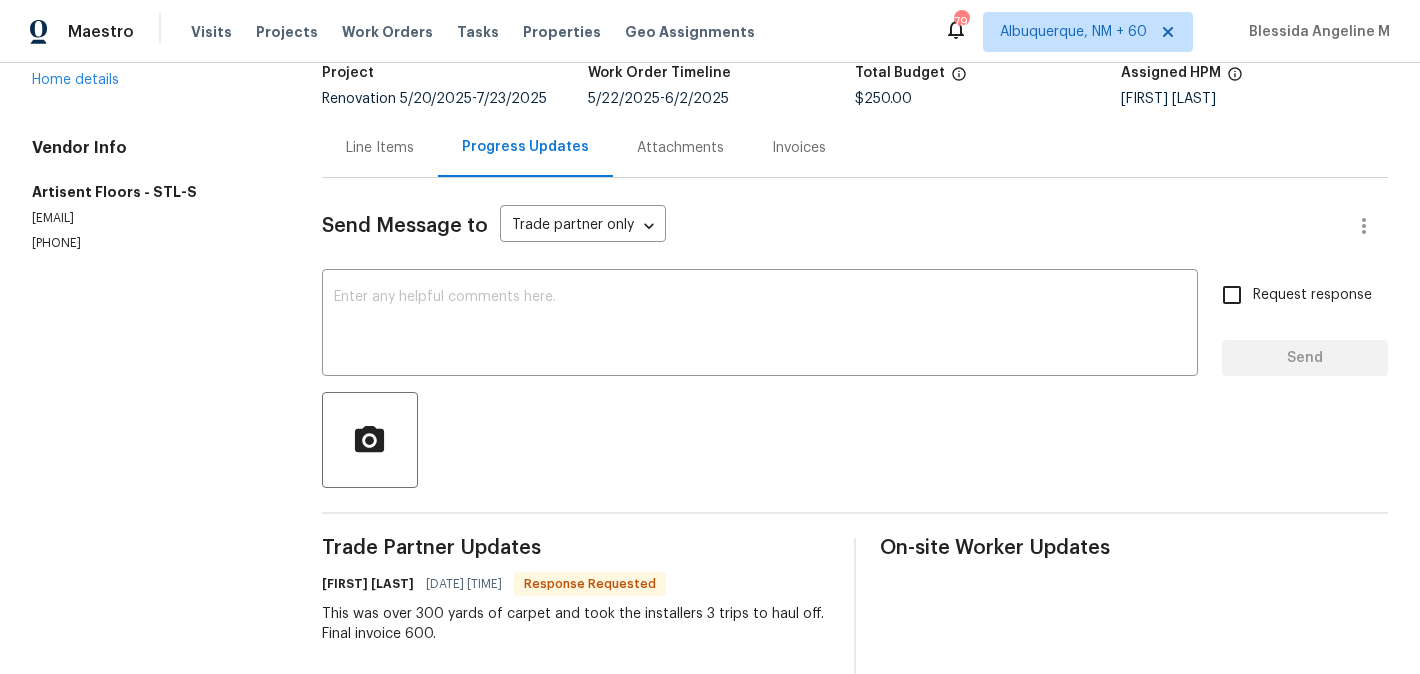 click at bounding box center (855, 440) 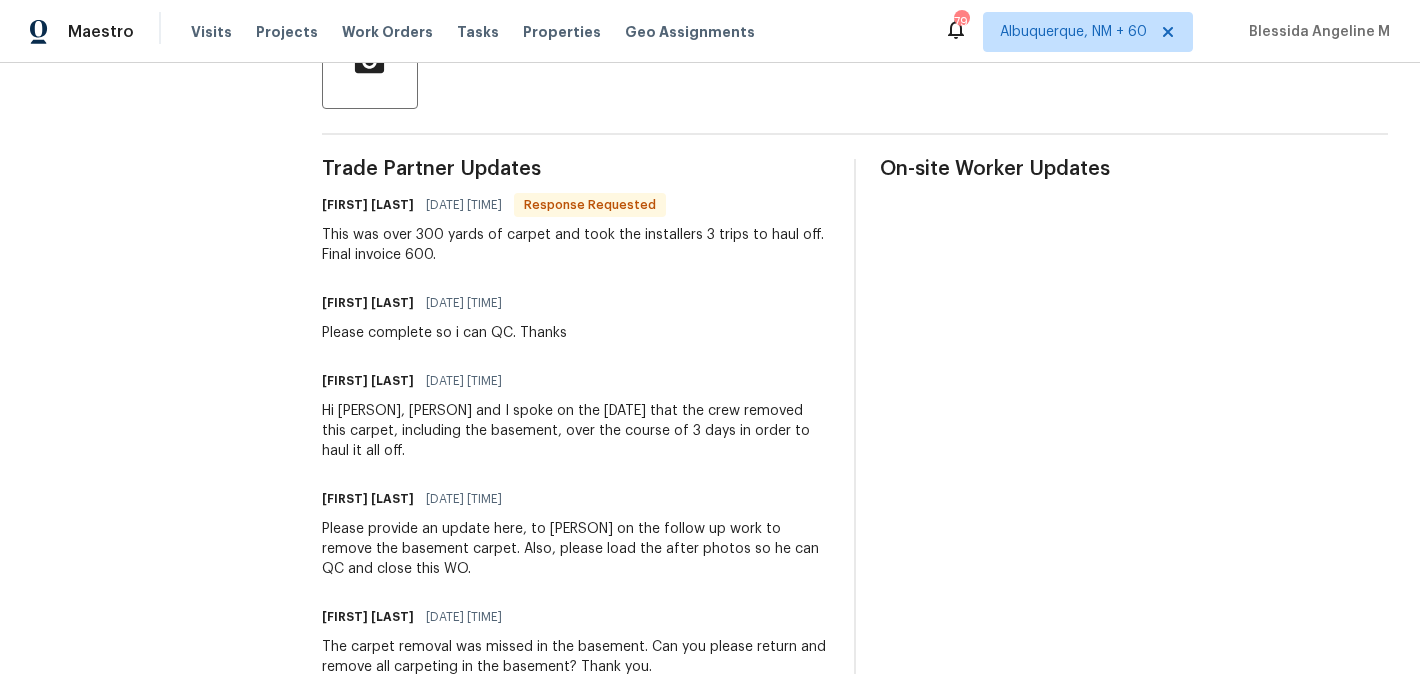 scroll, scrollTop: 0, scrollLeft: 0, axis: both 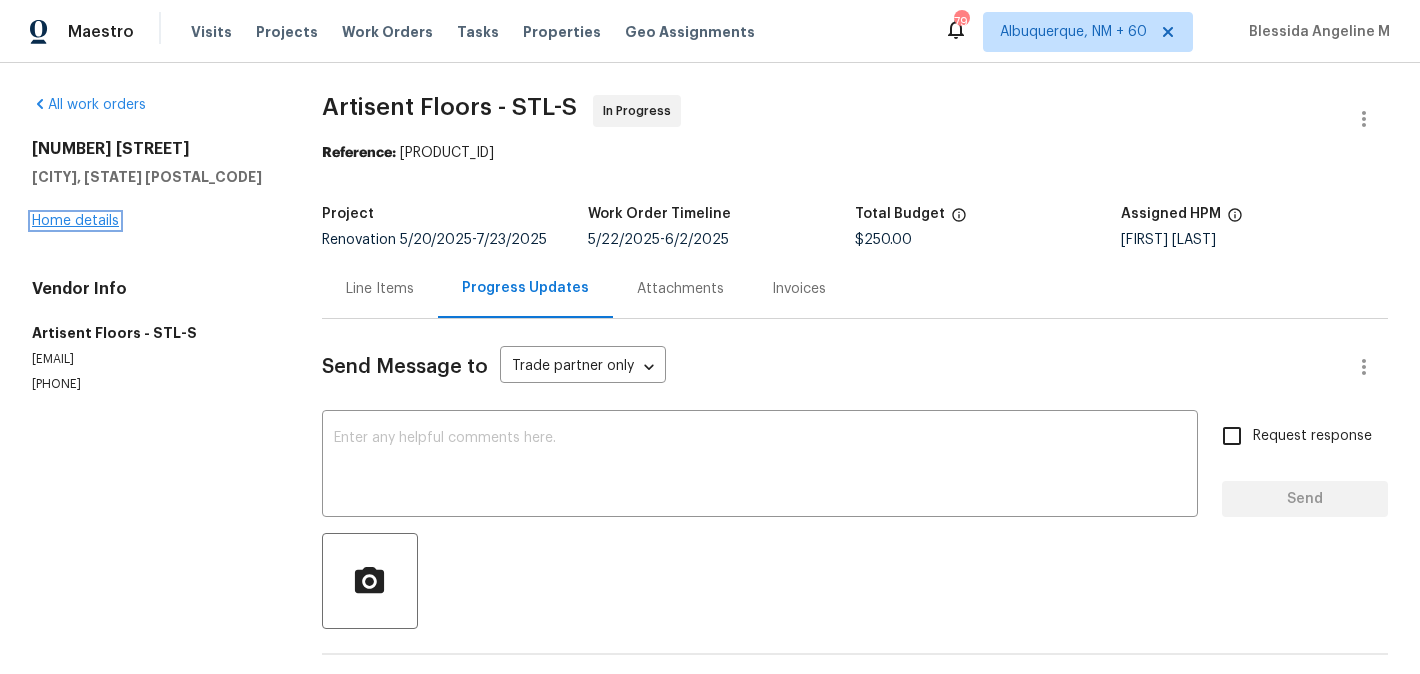 click on "Home details" at bounding box center (75, 221) 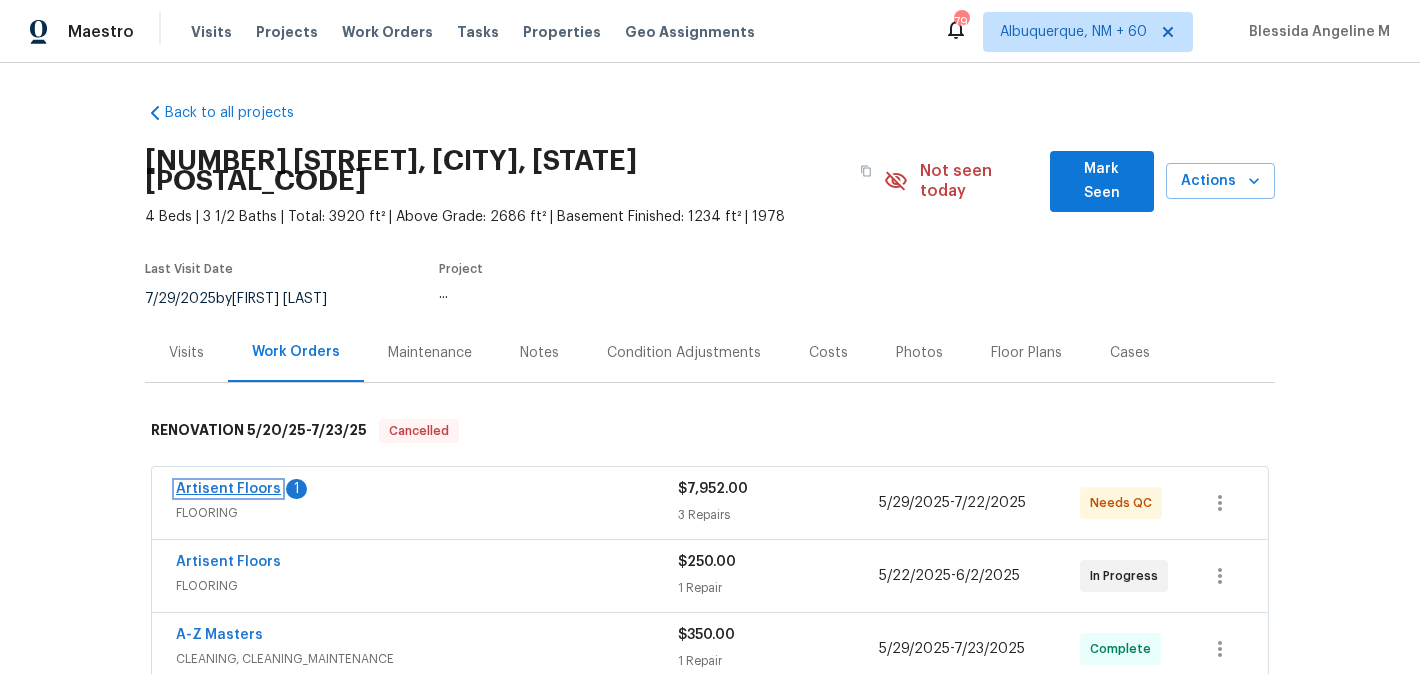 click on "Artisent Floors" at bounding box center [228, 489] 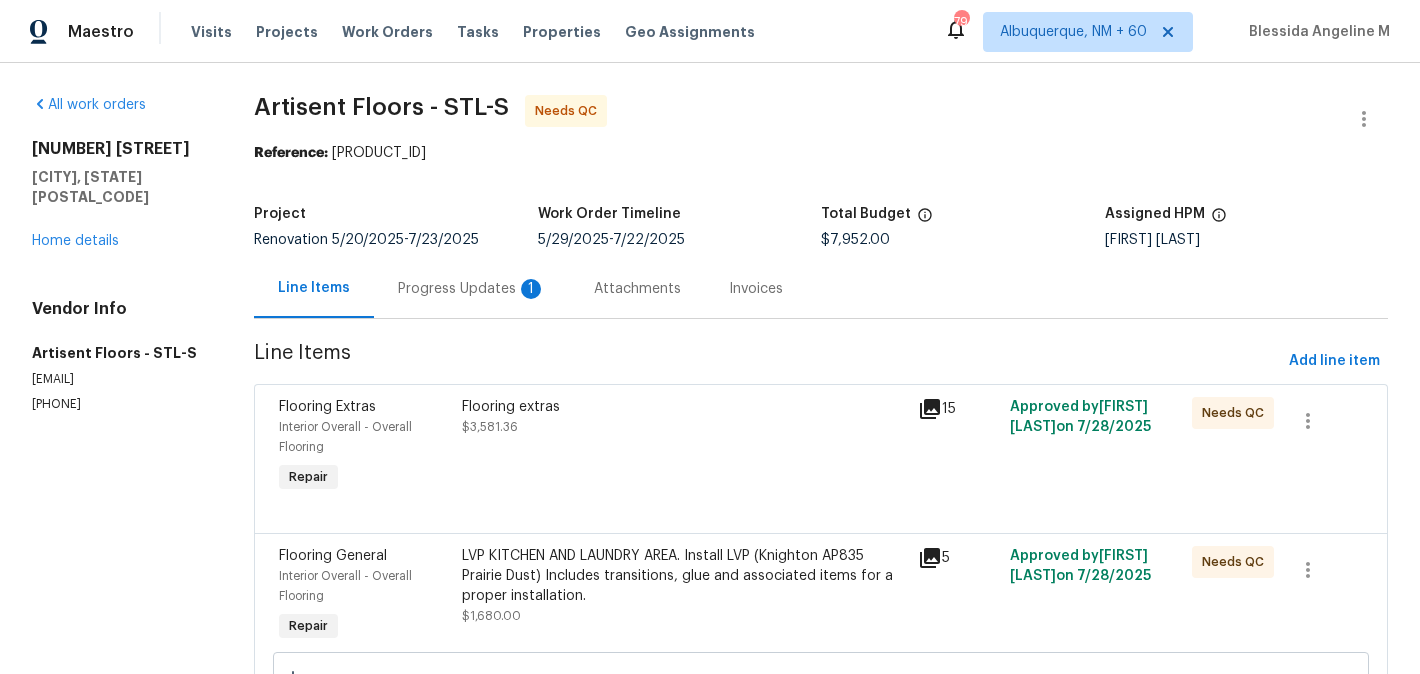 click on "Progress Updates 1" at bounding box center (472, 289) 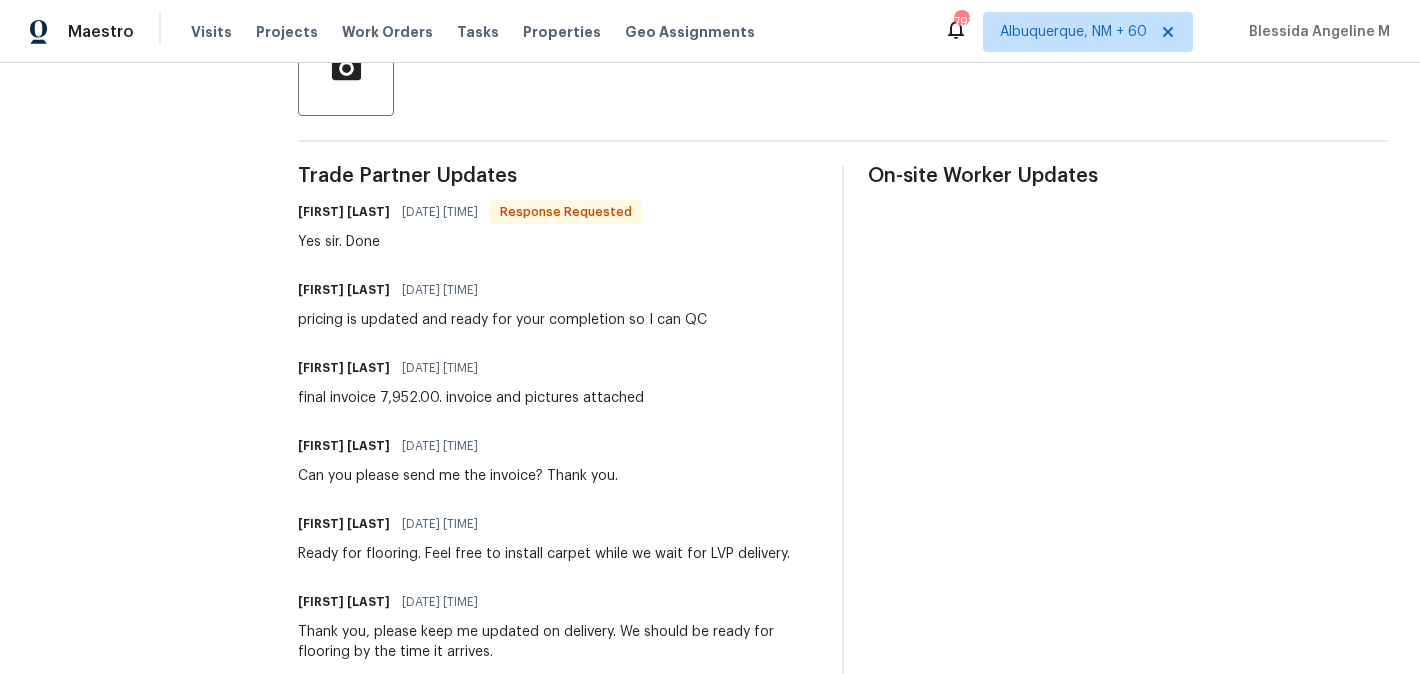 scroll, scrollTop: 0, scrollLeft: 0, axis: both 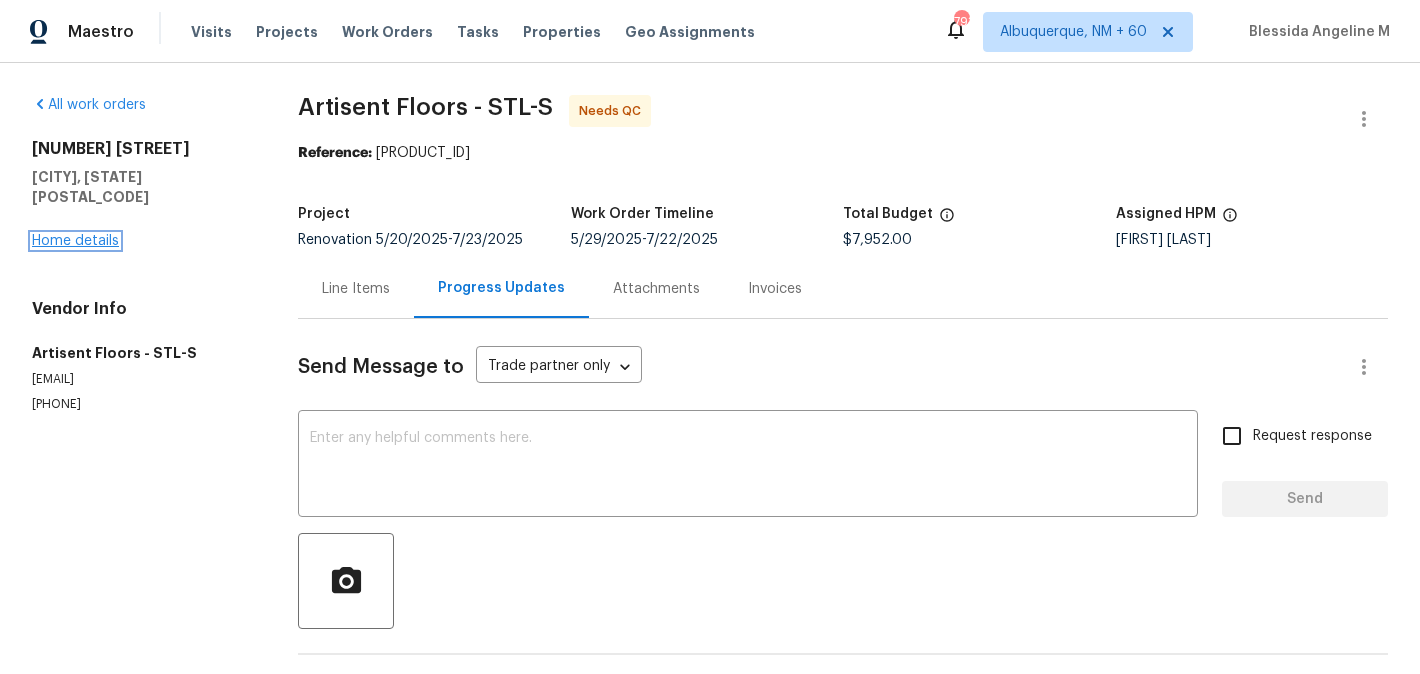 click on "Home details" at bounding box center (75, 241) 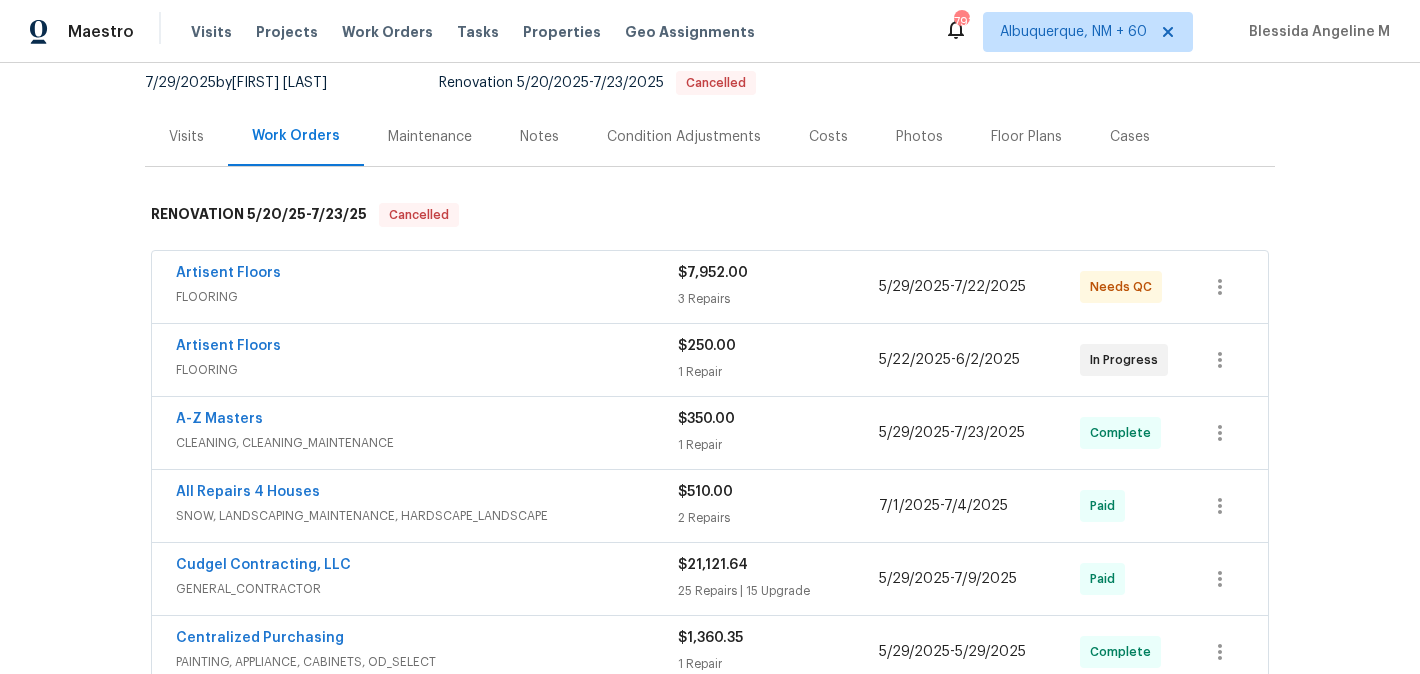 scroll, scrollTop: 218, scrollLeft: 0, axis: vertical 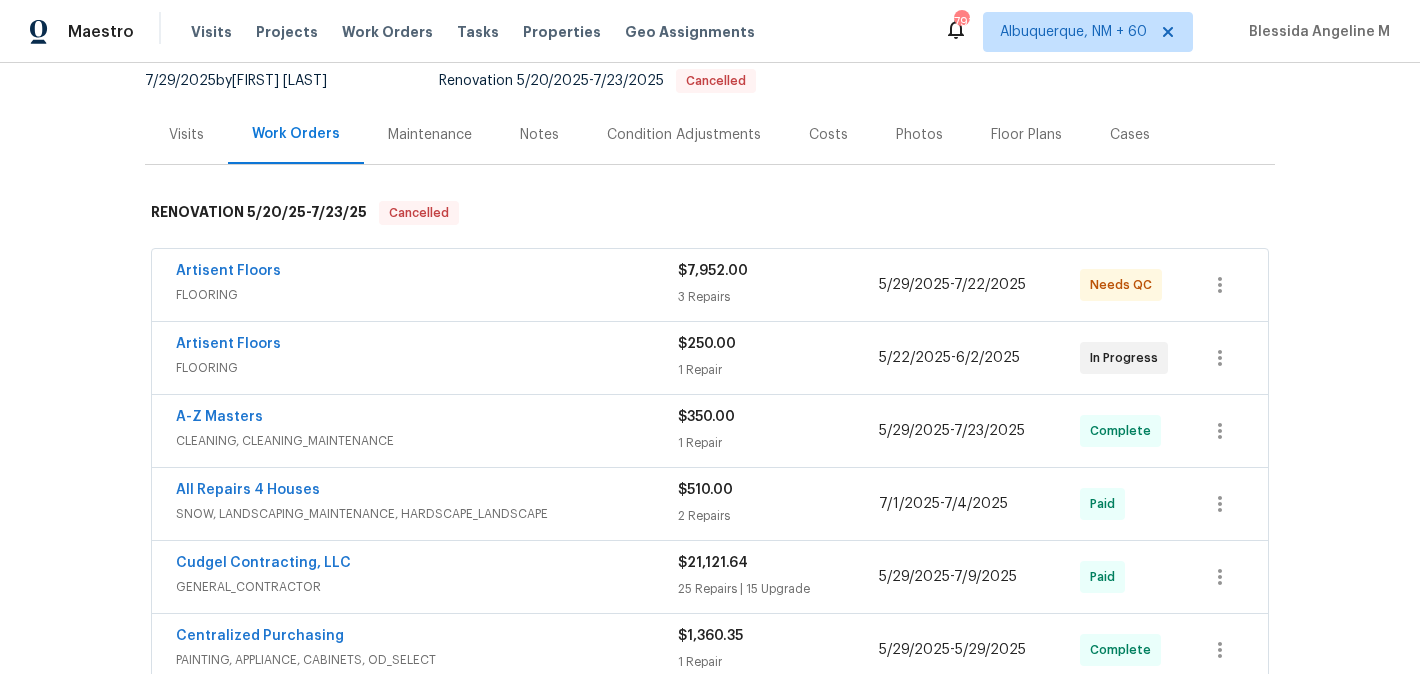 click on "Artisent Floors FLOORING $[PRICE] [NUMBER] Repairs [DATE] - [DATE] Needs QC Artisent Floors FLOORING $[PRICE] [NUMBER] Repair [DATE] - [DATE] In Progress A-Z Masters CLEANING, CLEANING_MAINTENANCE $[PRICE] [NUMBER] Repair [DATE] - [DATE] Complete All Repairs [NUMBER] Houses SNOW, LANDSCAPING_MAINTENANCE, HARDSCAPE_LANDSCAPE $[PRICE] [NUMBER] Repairs [DATE] - [DATE] Paid Cudgel Contracting, LLC GENERAL_CONTRACTOR $[PRICE] [NUMBER] Repairs | [NUMBER] Upgrade [DATE] - [DATE] Paid Centralized Purchasing PAINTING, APPLIANCE, CABINETS, OD_SELECT $[PRICE] [NUMBER] Repair [DATE] - [DATE] Complete All Repairs [NUMBER] Houses SNOW, LANDSCAPING_MAINTENANCE, HARDSCAPE_LANDSCAPE $[PRICE] [NUMBER] Repair [DATE] - [DATE] Paid Centralized Purchasing PAINTING, APPLIANCE, CABINETS, OD_SELECT $[PRICE] [NUMBER] Upgrade [DATE] - [DATE] Complete All Repairs [NUMBER] Houses SNOW, LANDSCAPING_MAINTENANCE, HARDSCAPE_LANDSCAPE $[PRICE] [NUMBER] Repair [DATE] - [DATE] Paid" at bounding box center (710, 578) 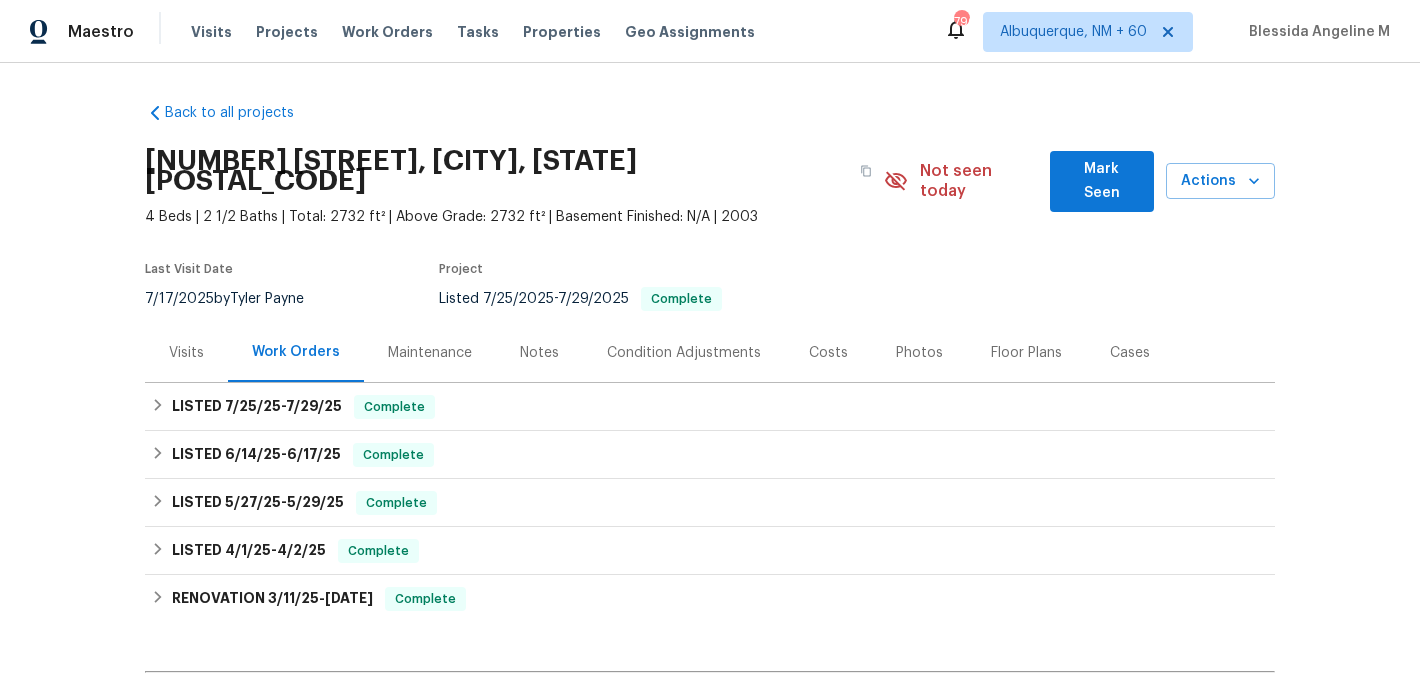 scroll, scrollTop: 0, scrollLeft: 0, axis: both 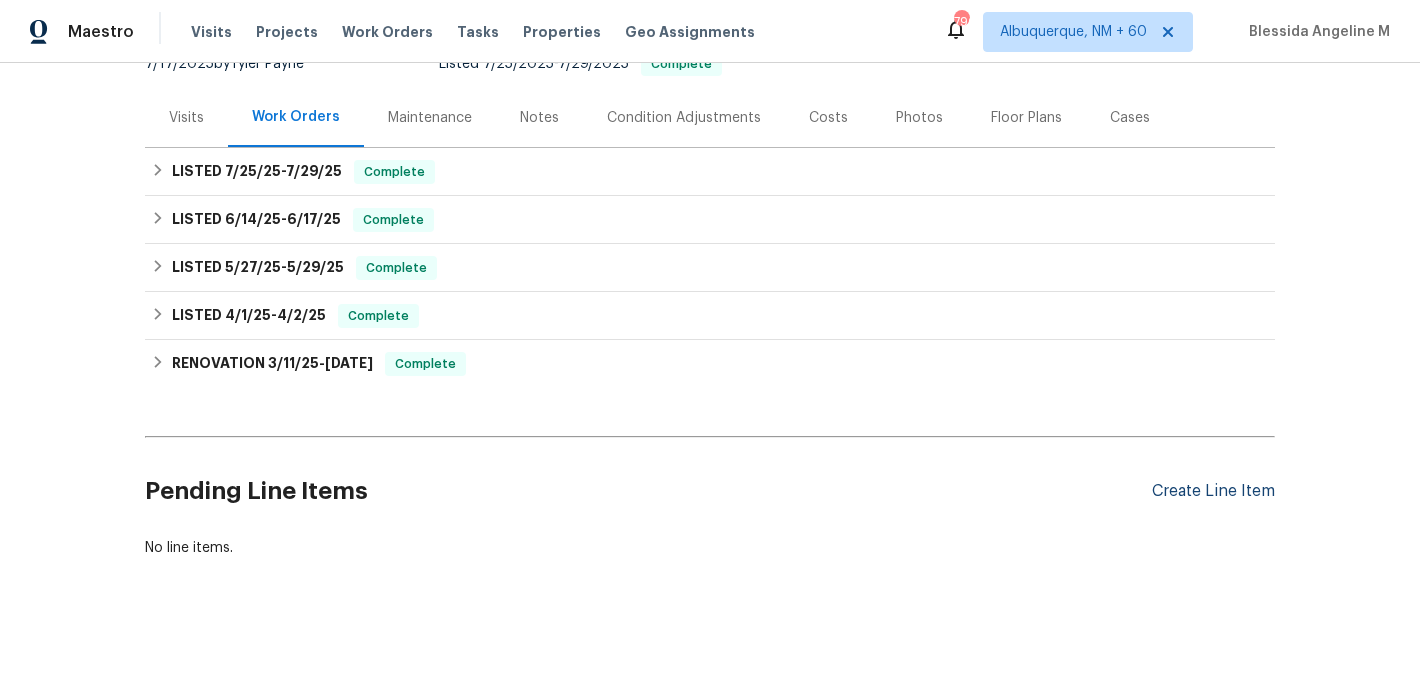 click on "Create Line Item" at bounding box center [1213, 491] 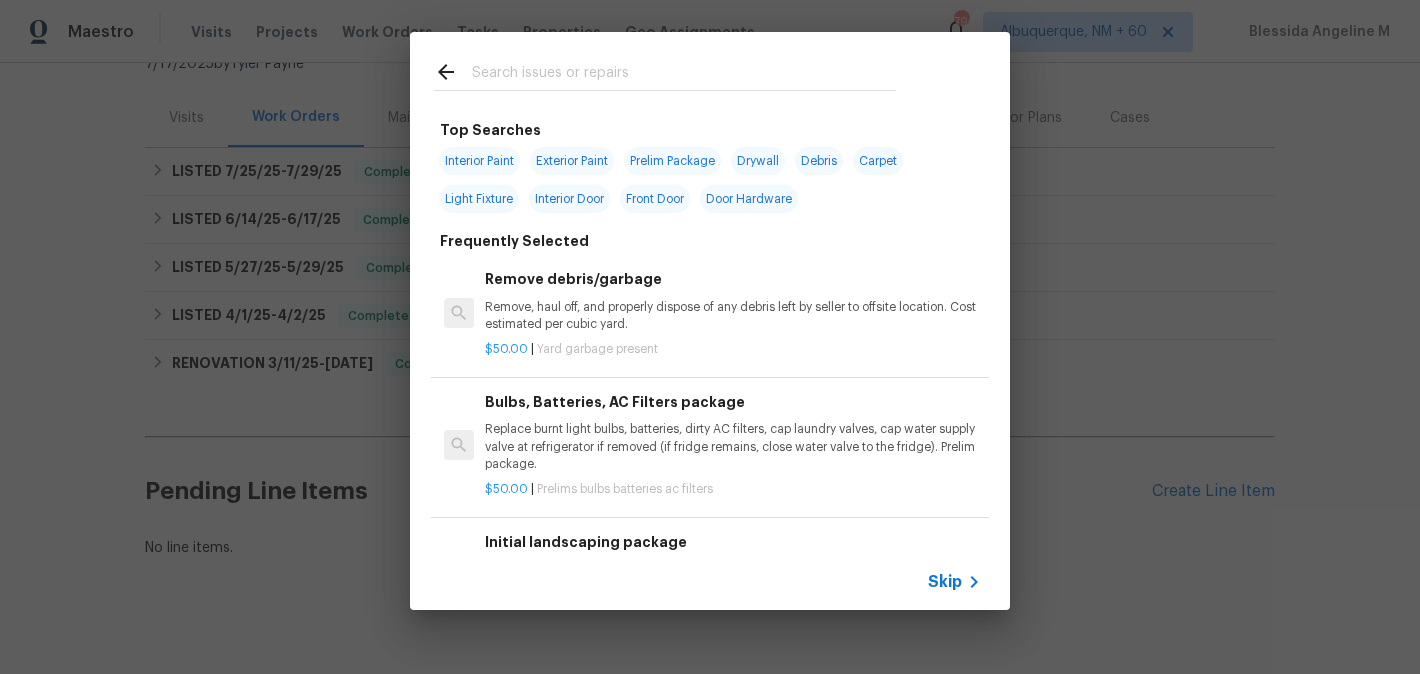 click at bounding box center (684, 75) 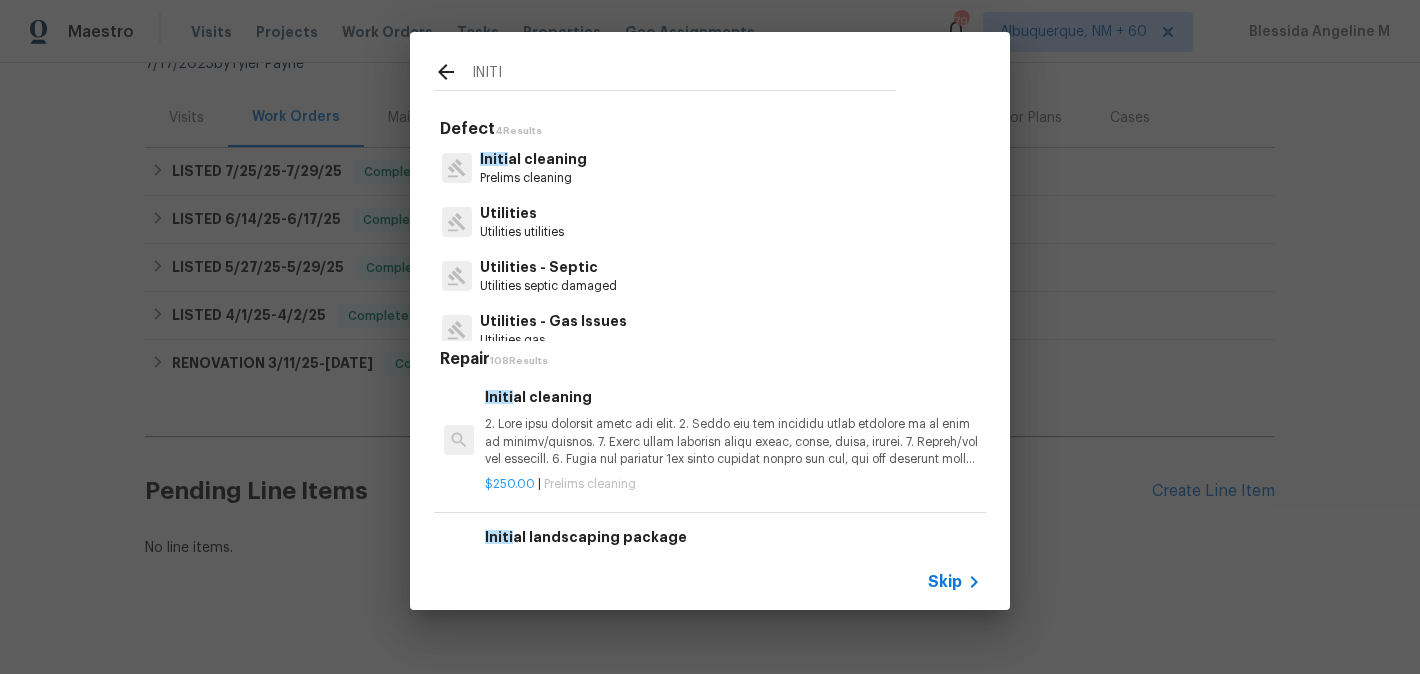 type on "INITI" 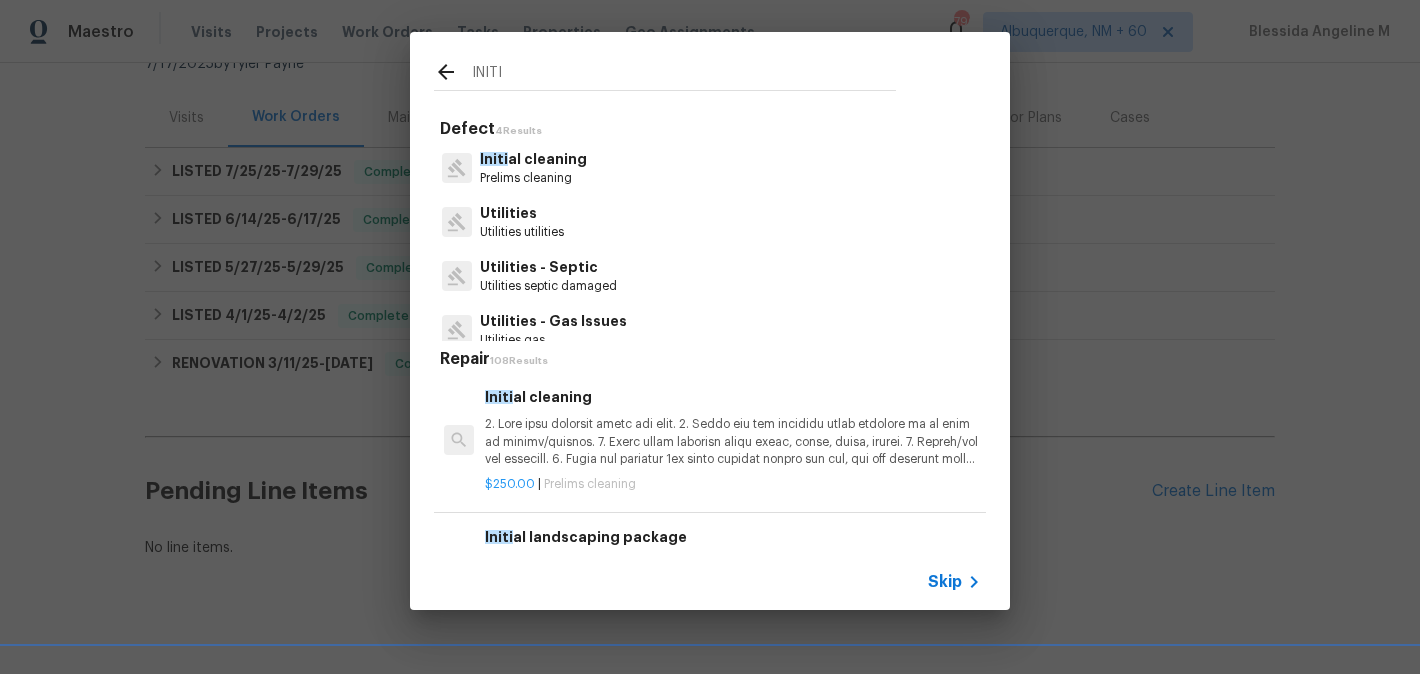 click on "Initi al cleaning Prelims cleaning" at bounding box center [710, 168] 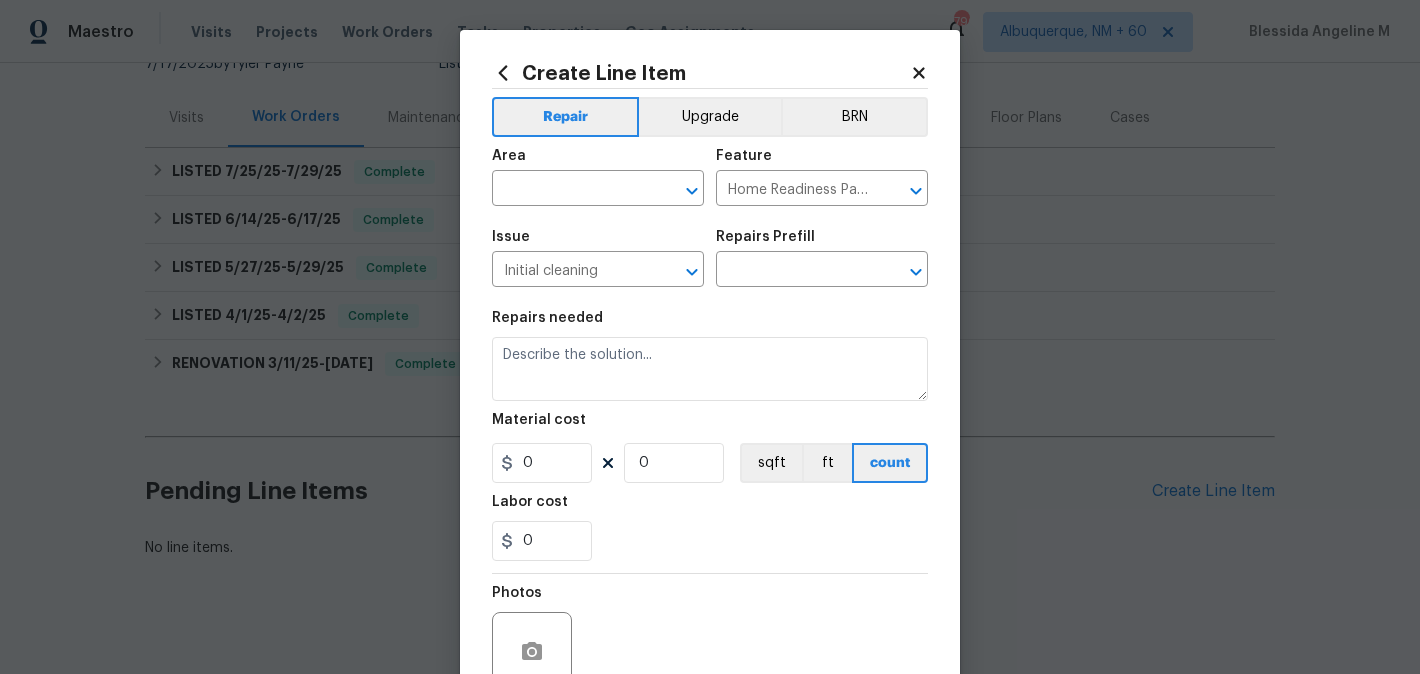 type on "Initial cleaning $250.00" 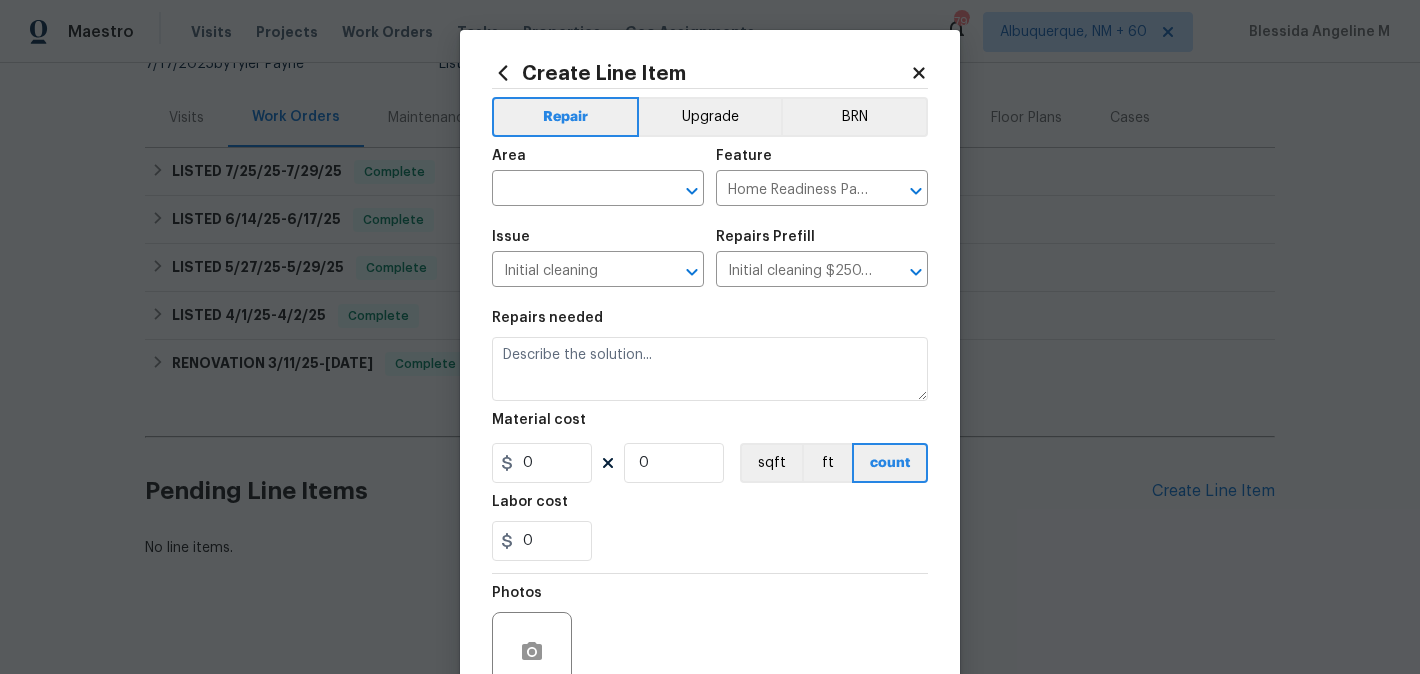 type on "1. Wipe down exterior doors and trim. 2. Clean out all exterior light fixtures to be free of debris/cobwebs. 3. Broom clean exterior front entry, porch, patio, garage. 4. Vacuum/mop all flooring. 5. Clean all exterior 1st floor windows inside and out, and the interior side of all above grade windows. Clean all tracks/frames. 6. Clean all air vent grills. 7. Clean all interior window, base, sill and trim. 8. Clean all switch/outlet plates and remove any paint. 9. Clean all light fixtures and ceiling fans. 10. Clean all doors, frames and trim. 11. Clean kitchen and laundry appliances - inside-outside and underneath. 12. Clean cabinetry inside and outside and top including drawers. 13. Clean counters, sinks, plumbing fixtures, toilets seat to remain down. 14. Clean showers, tubs, surrounds, wall tile free of grime and soap scum. 15. Clean window coverings if left in place. 16. Clean baseboards. 17. Clean top of furnace, water heater, softener. 18. Remove cobwebs from inside house, exterior areas. 19. Remove a..." 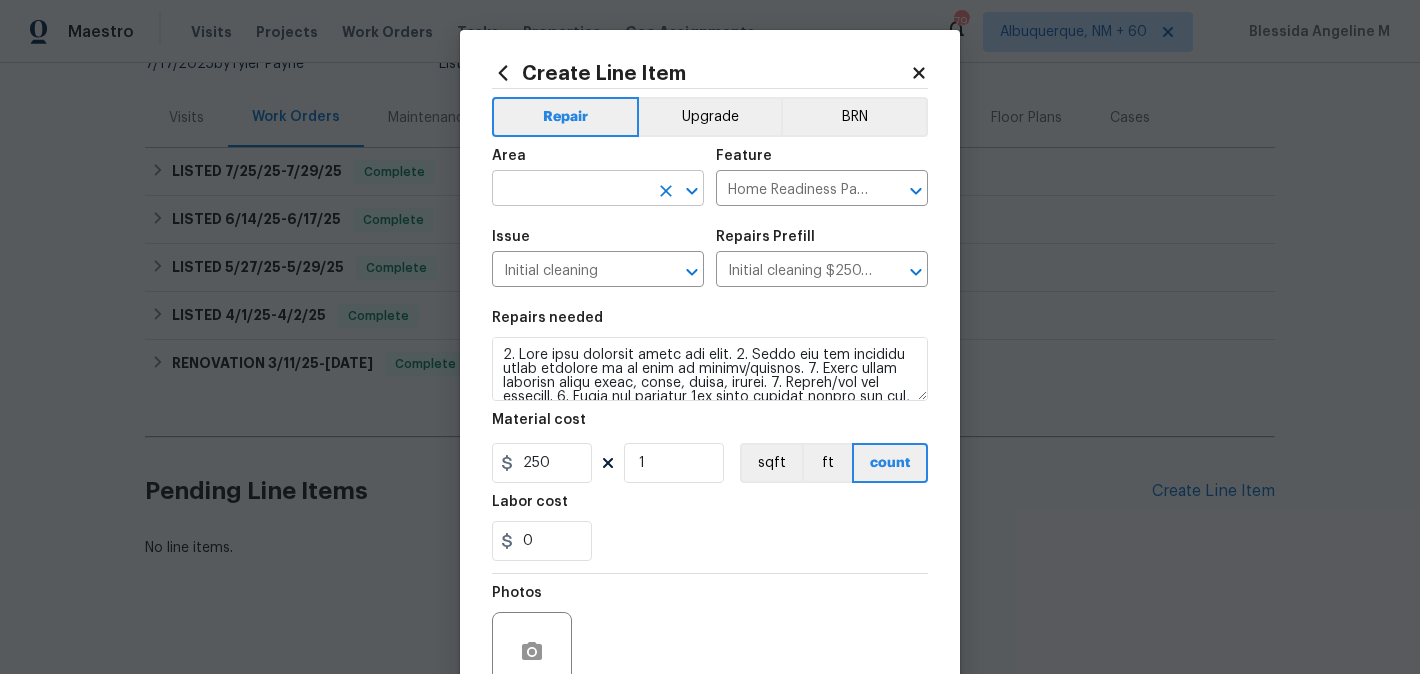 click at bounding box center [570, 190] 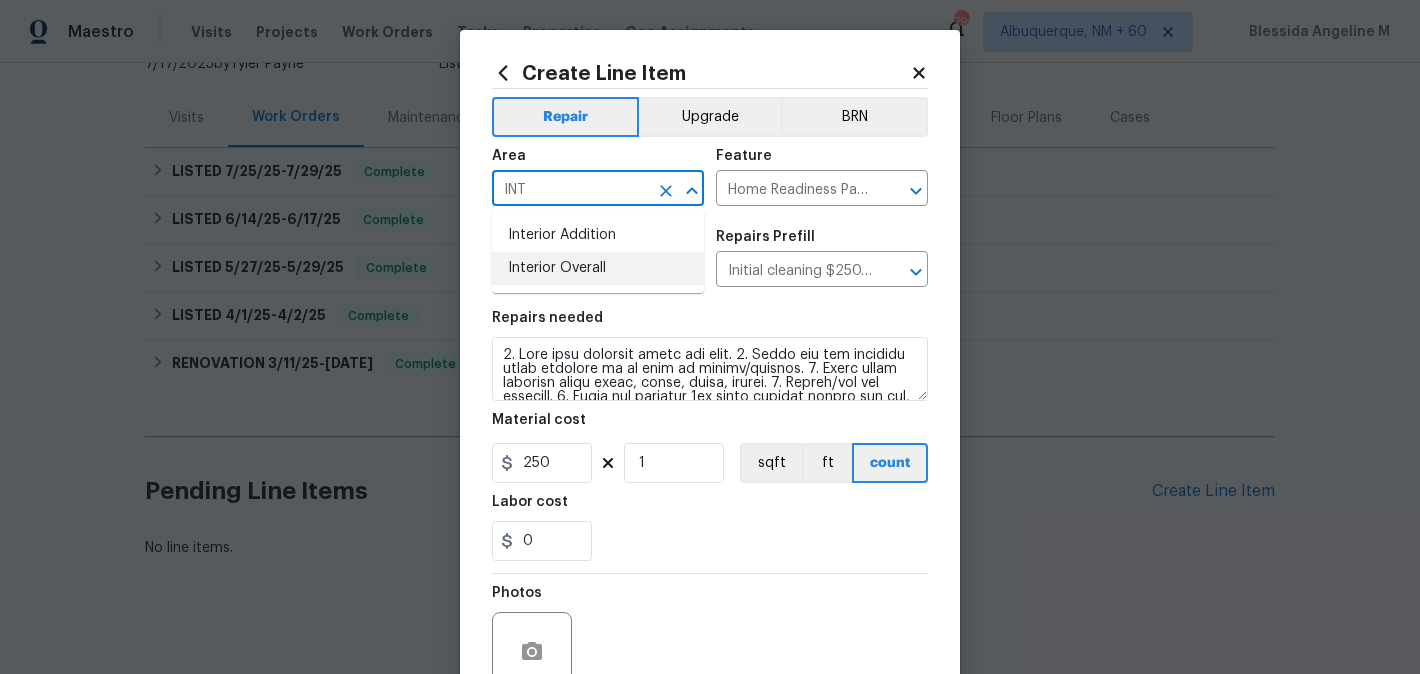 click on "Interior Overall" at bounding box center (598, 268) 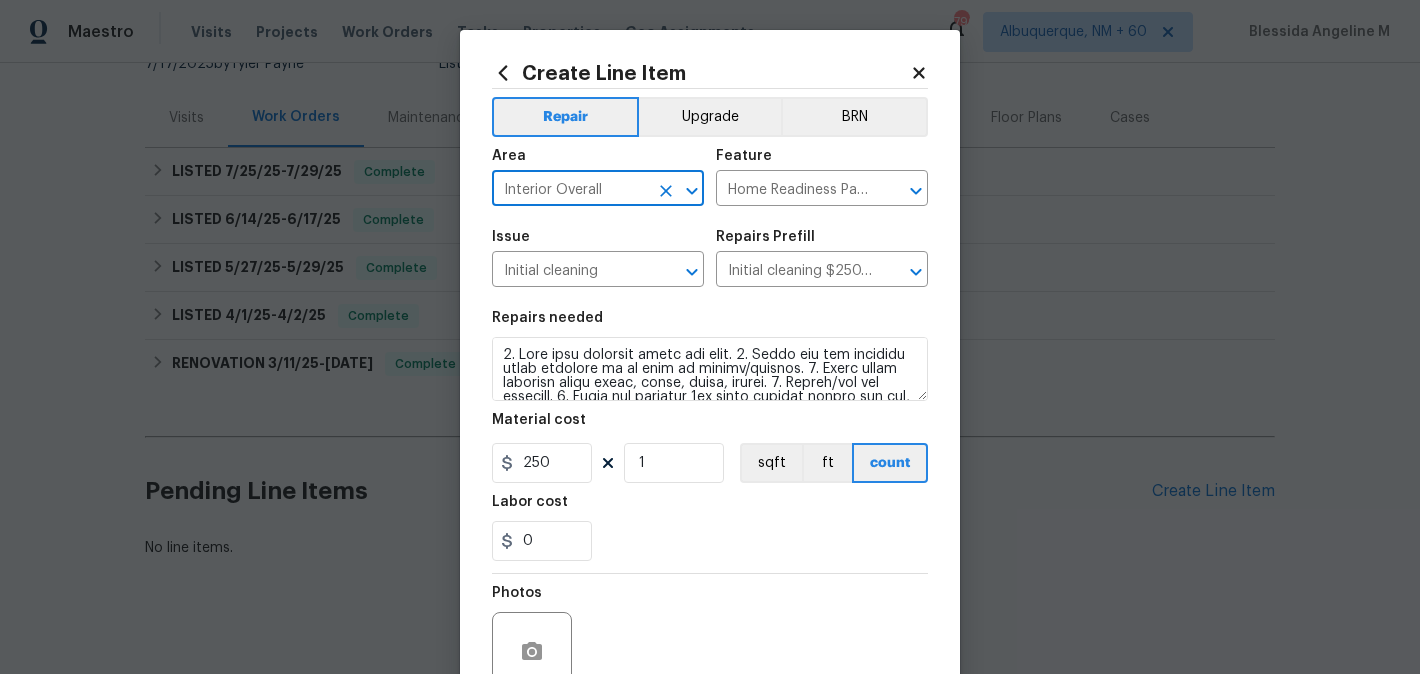 type on "Interior Overall" 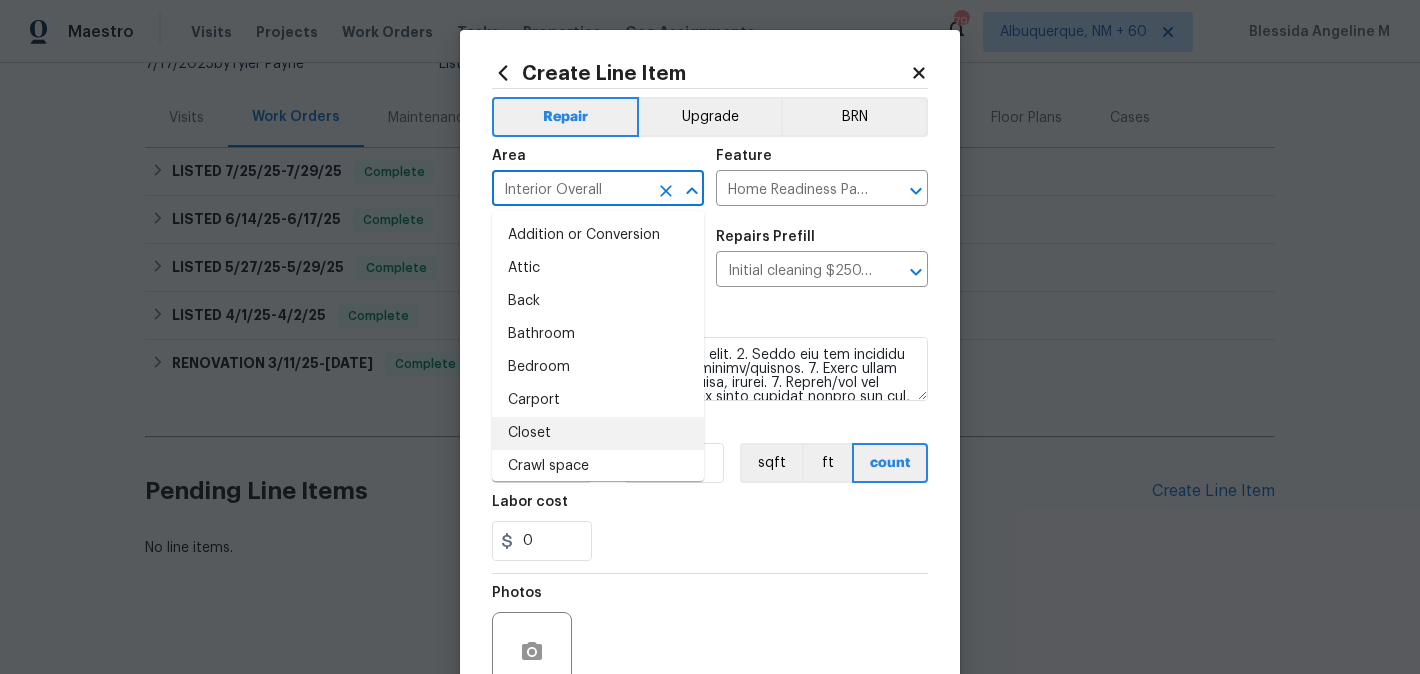 click on "0" at bounding box center (710, 541) 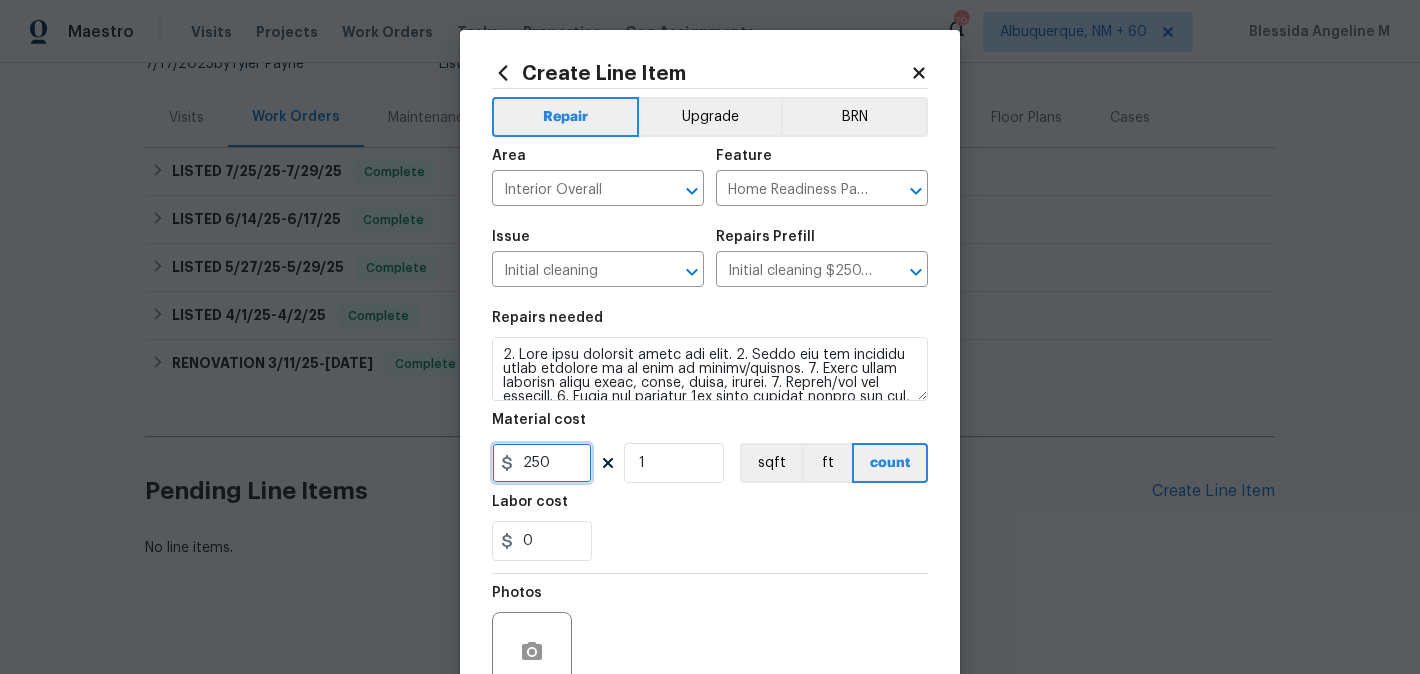 click on "250" at bounding box center (542, 463) 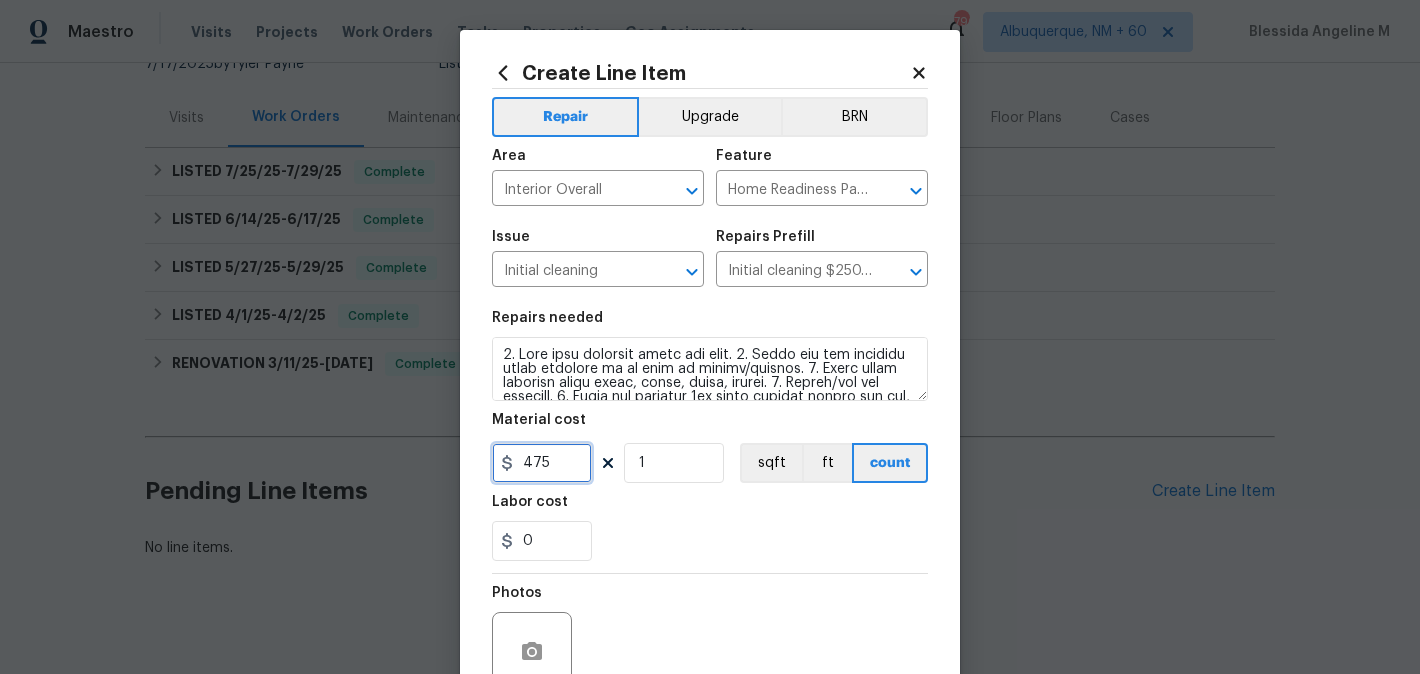scroll, scrollTop: 188, scrollLeft: 0, axis: vertical 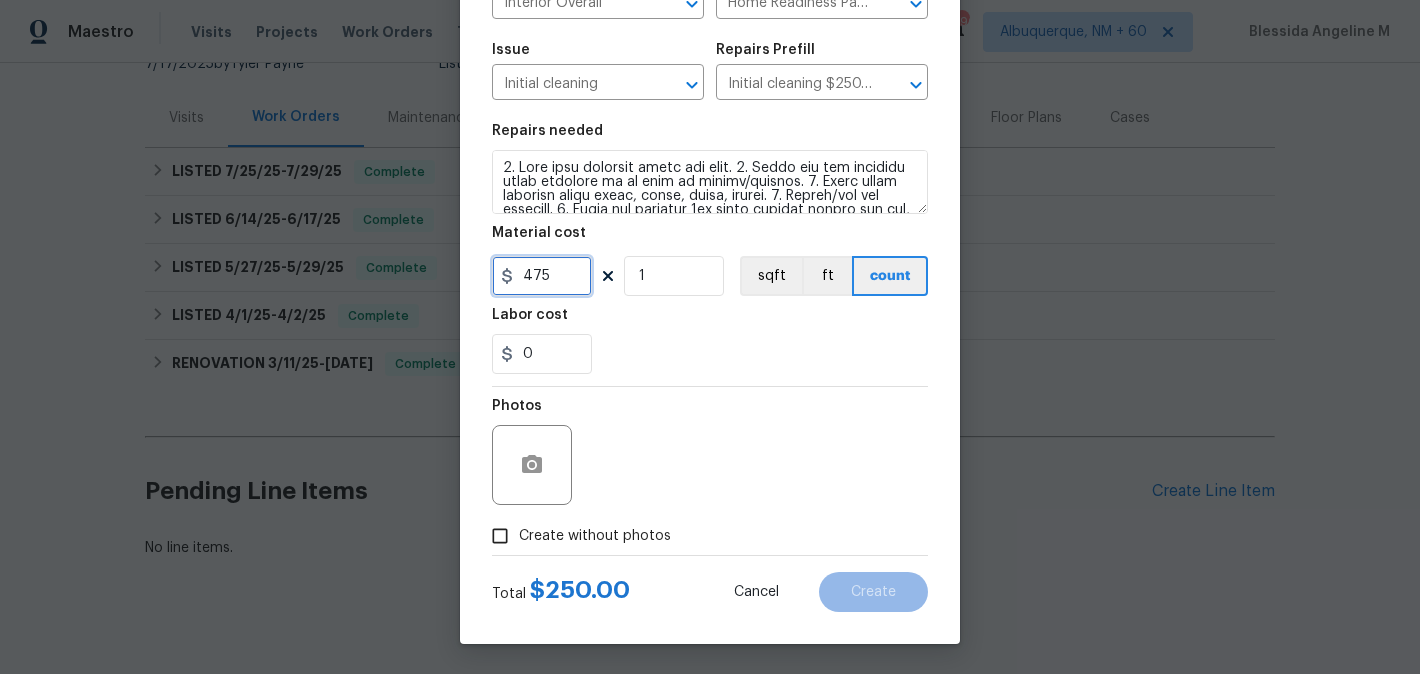 type on "475" 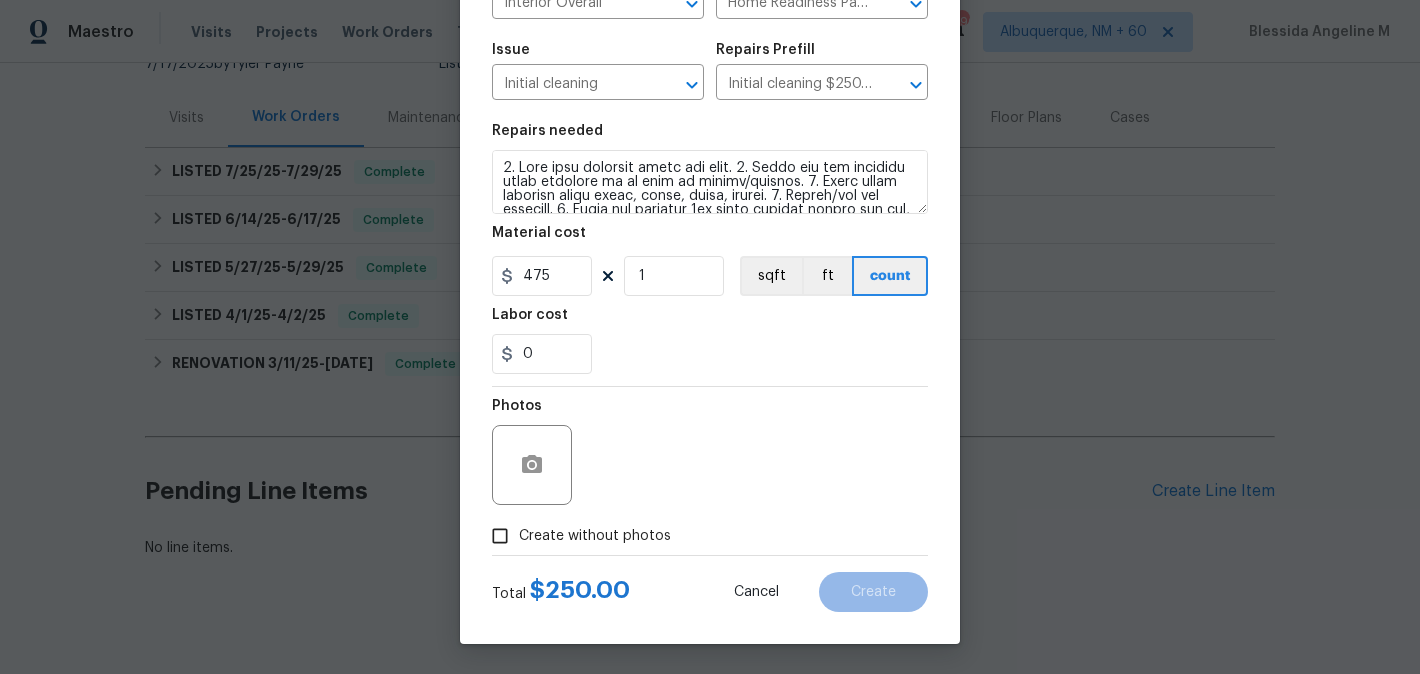 drag, startPoint x: 569, startPoint y: 536, endPoint x: 582, endPoint y: 526, distance: 16.40122 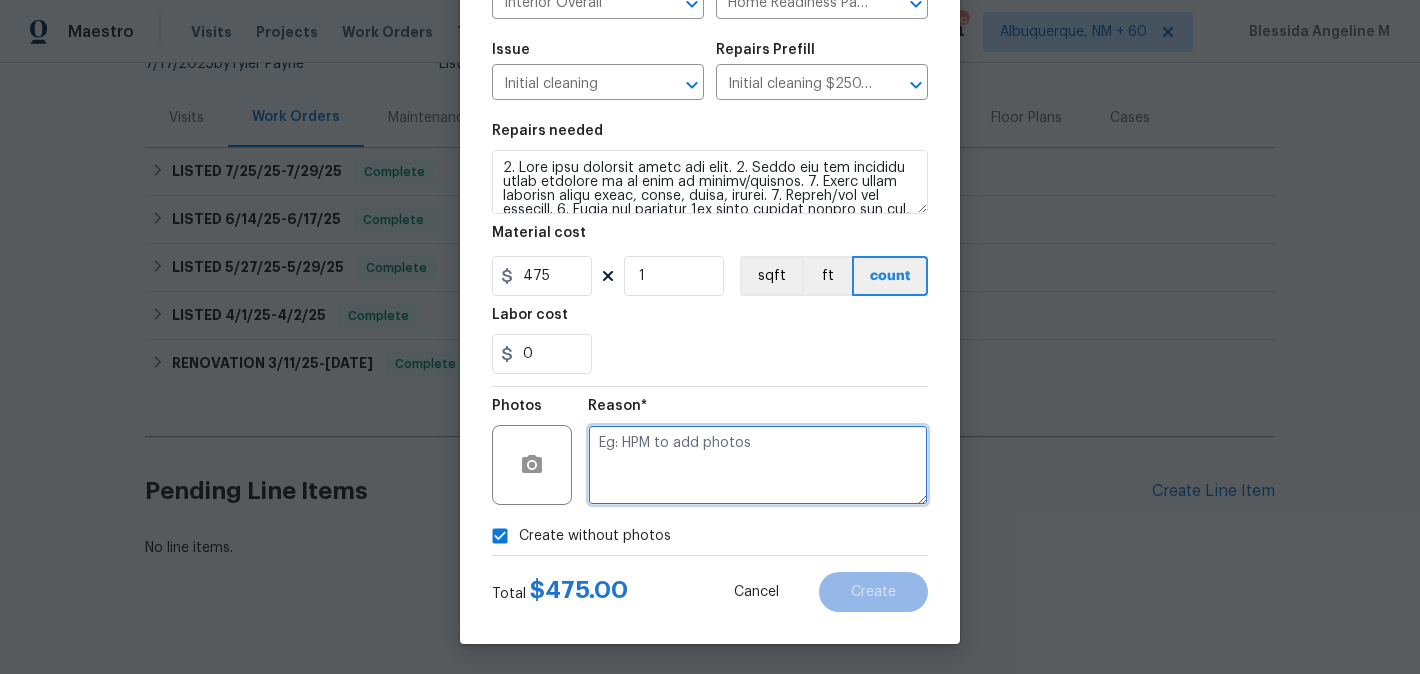 click at bounding box center (758, 465) 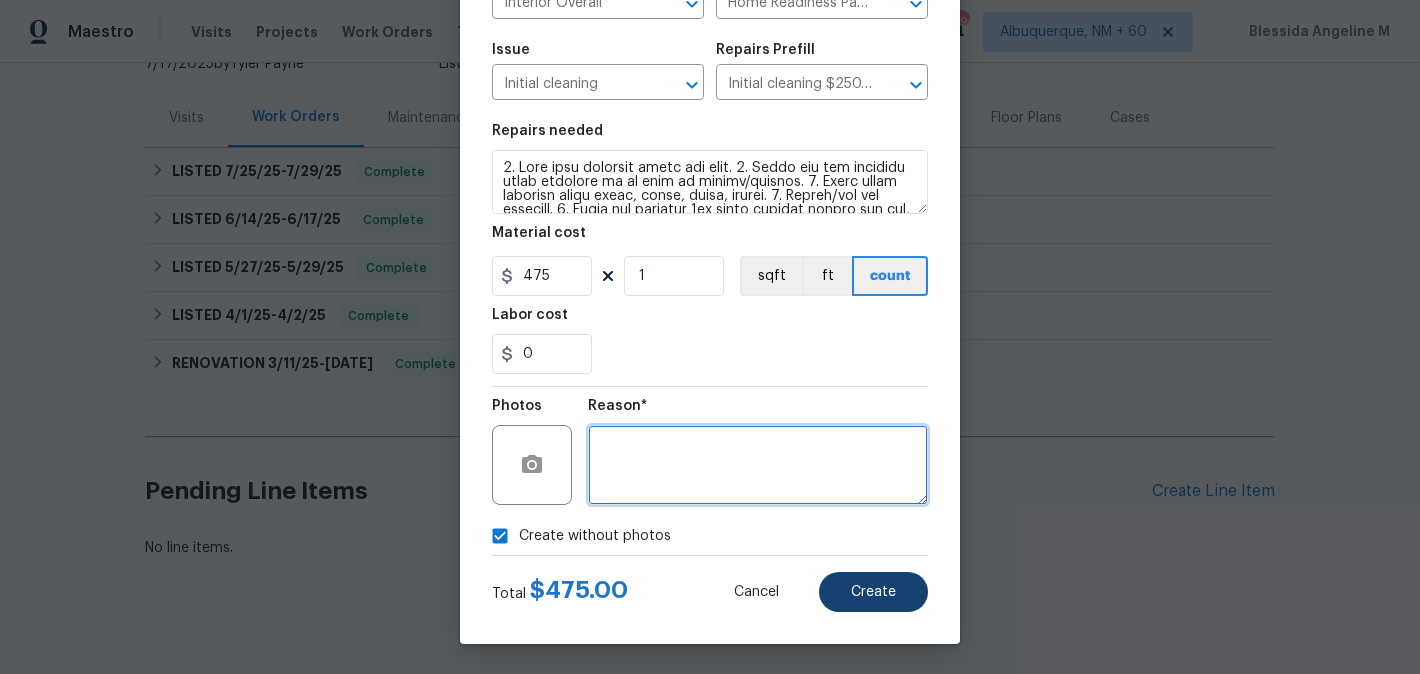 type 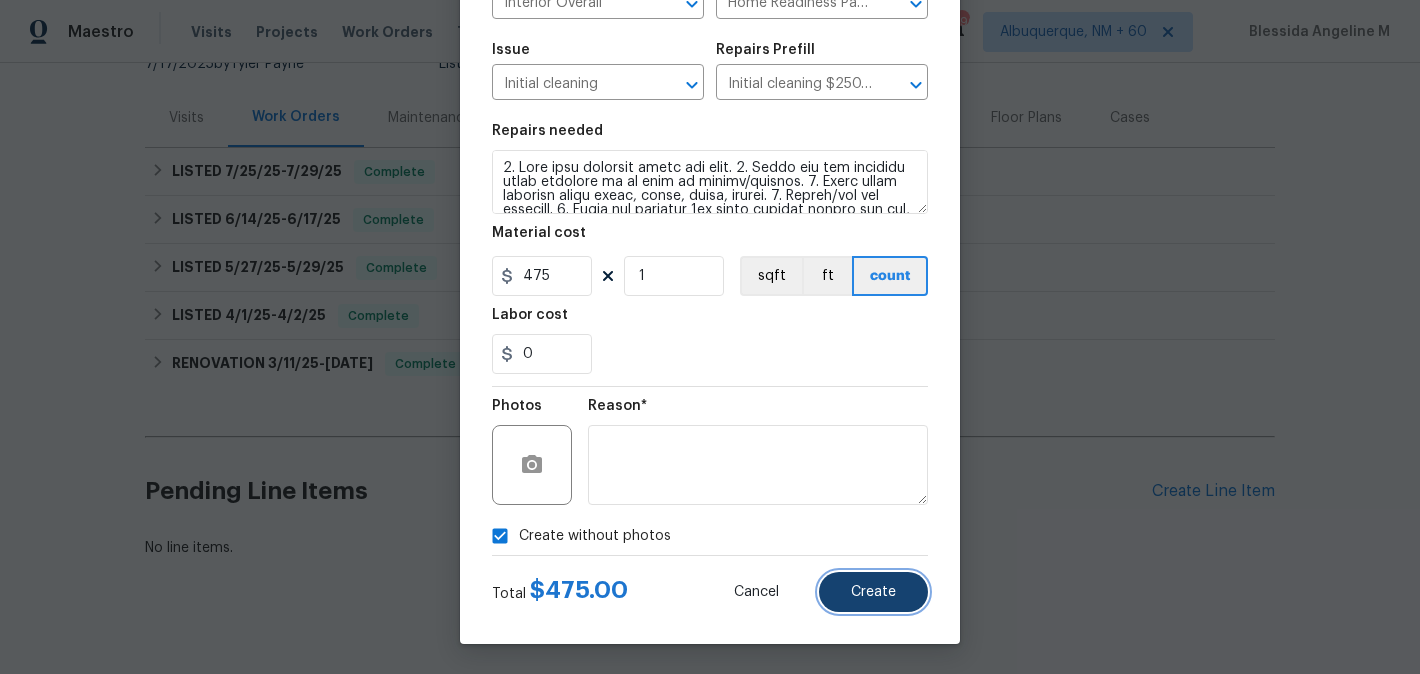 click on "Create" at bounding box center (873, 592) 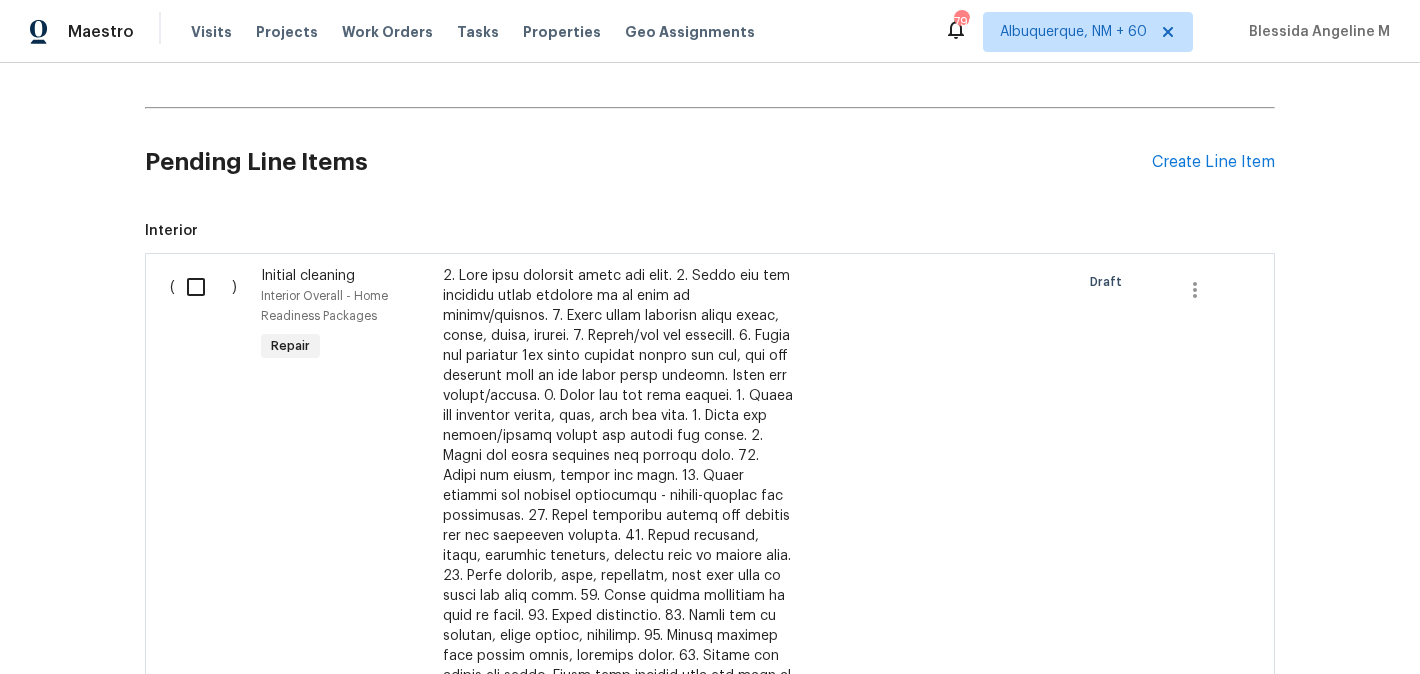 scroll, scrollTop: 325, scrollLeft: 0, axis: vertical 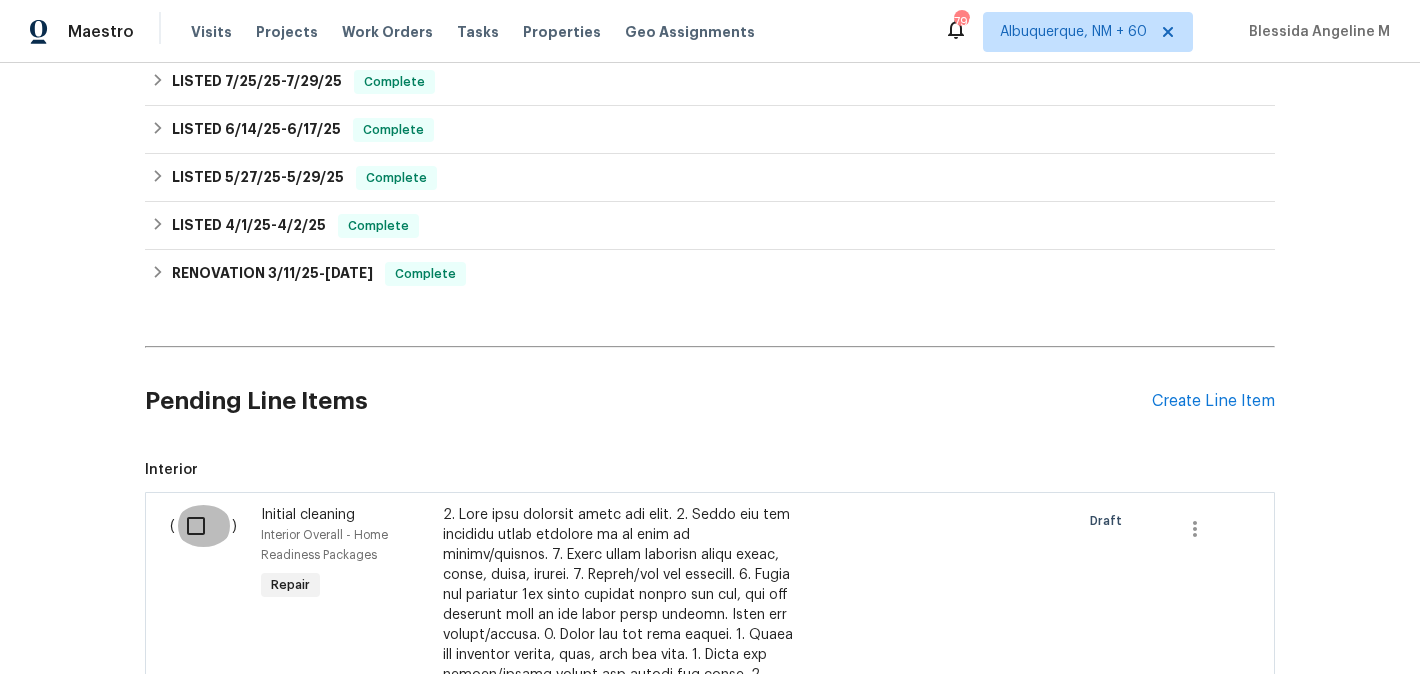 click at bounding box center (203, 526) 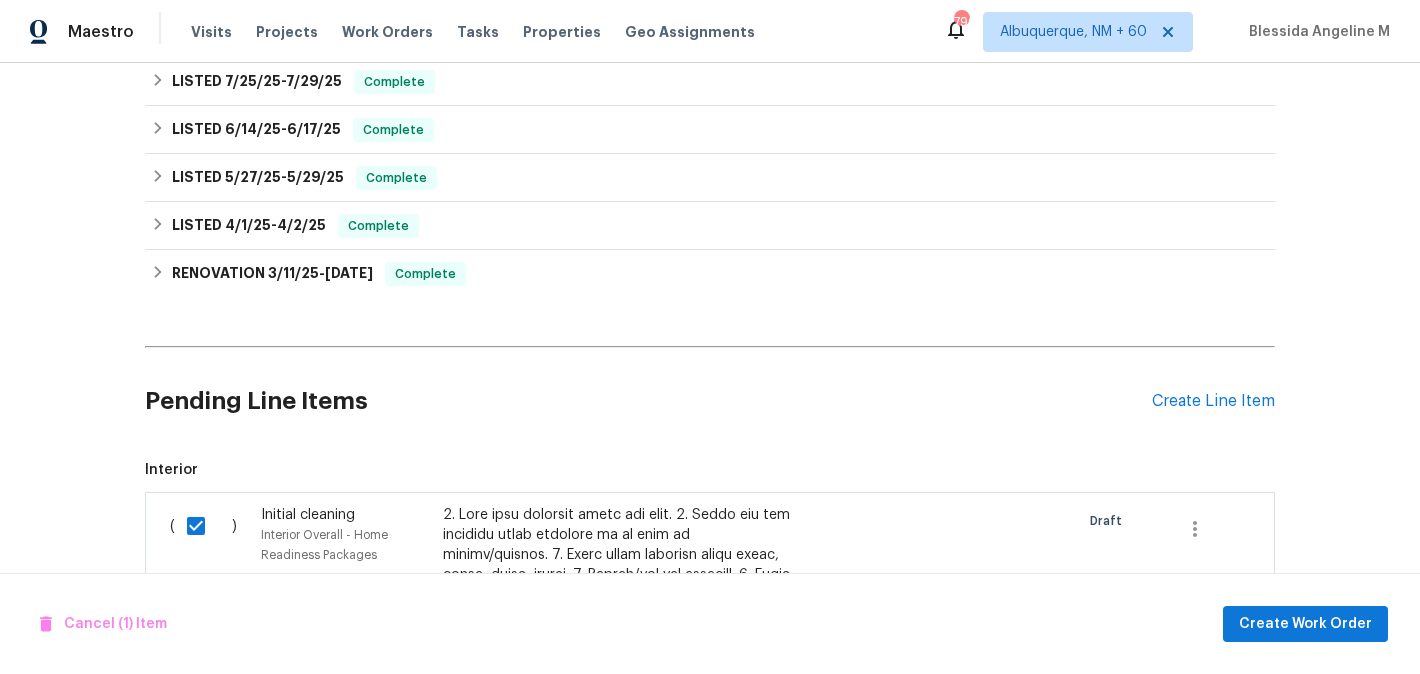 click on "Cancel (1) Item Create Work Order" at bounding box center [710, 624] 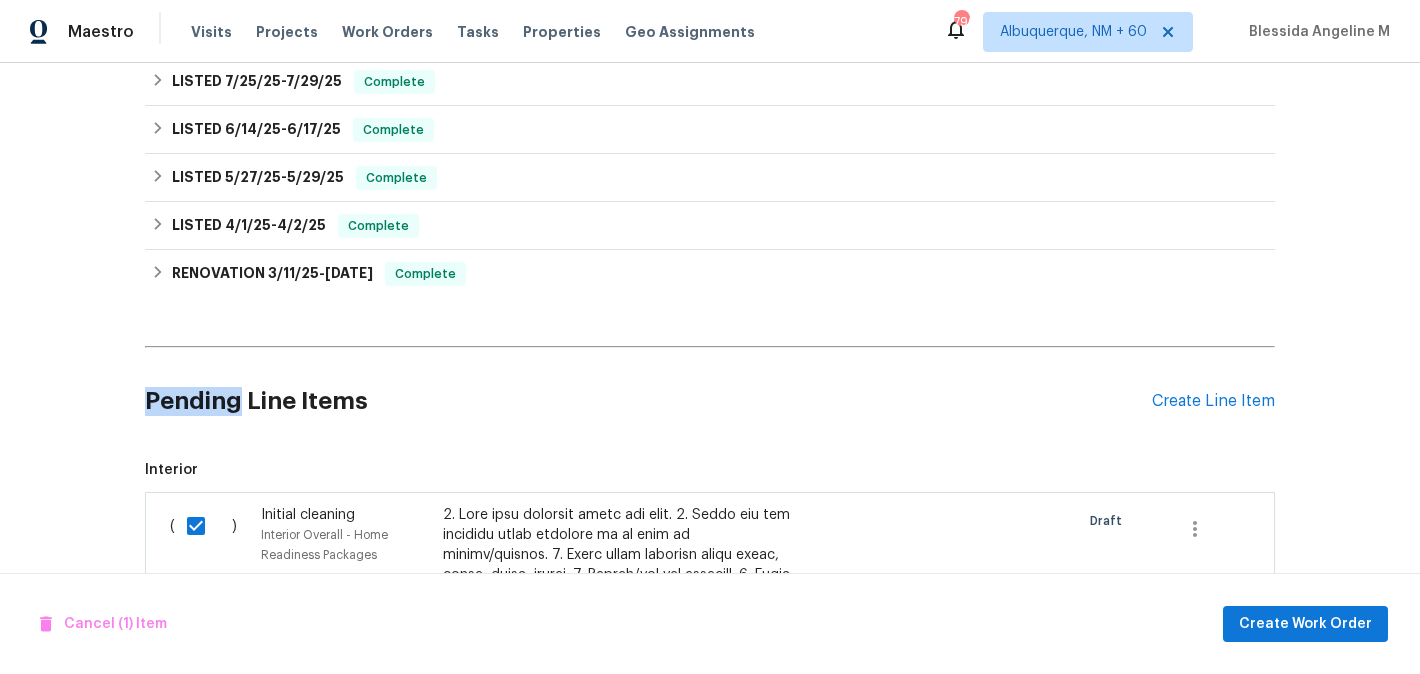 click on "Cancel (1) Item Create Work Order" at bounding box center [710, 624] 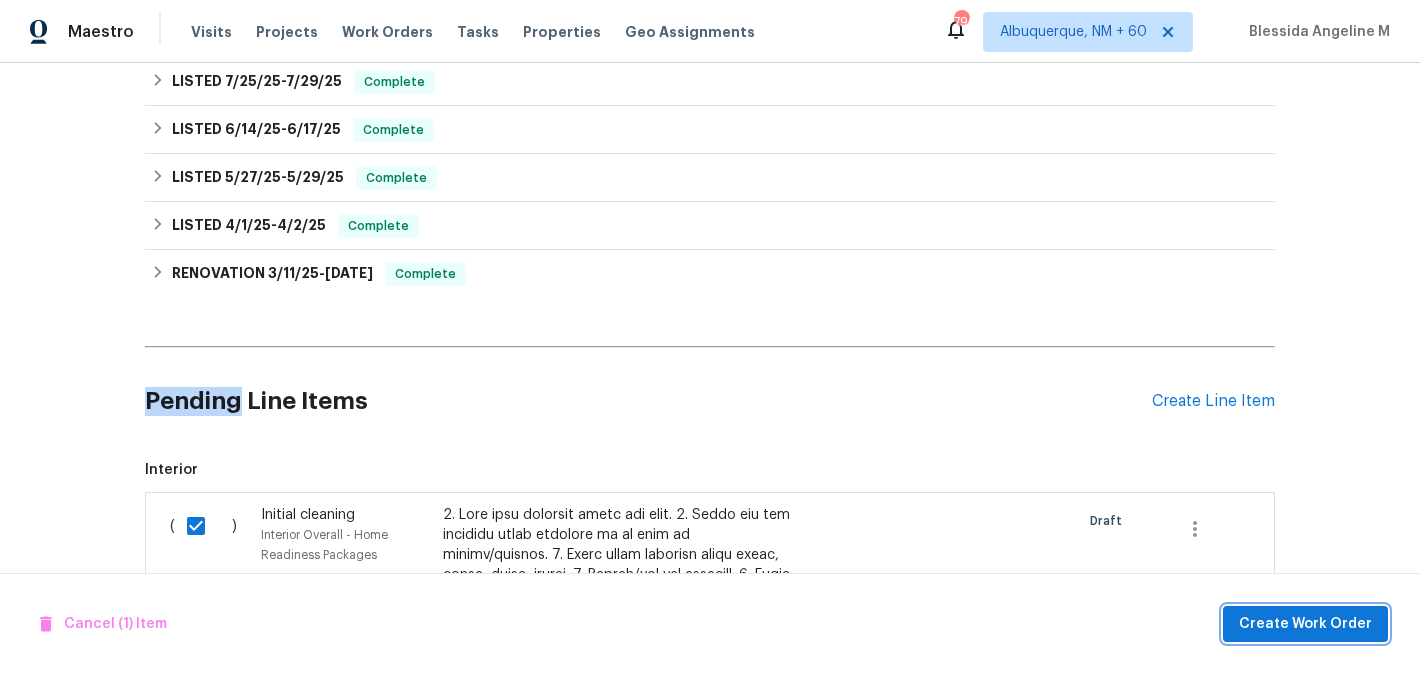 click on "Create Work Order" at bounding box center [1305, 624] 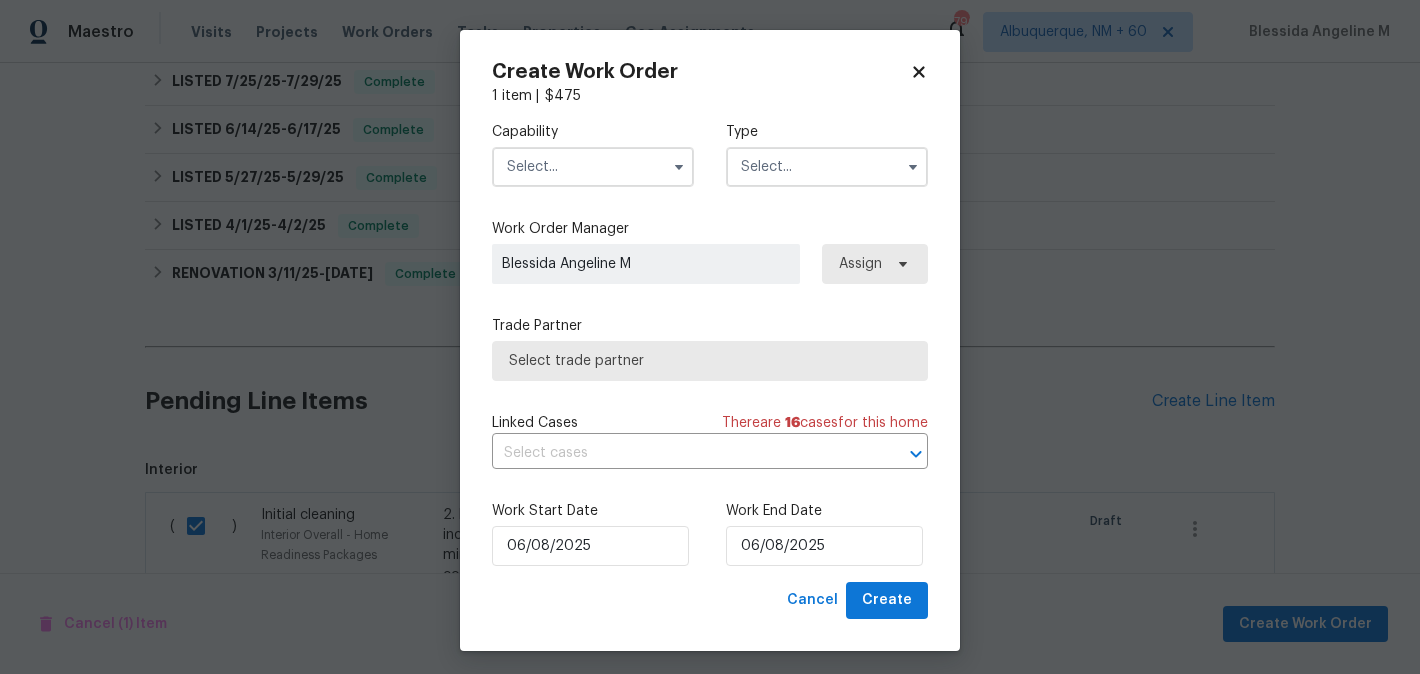 click at bounding box center [593, 167] 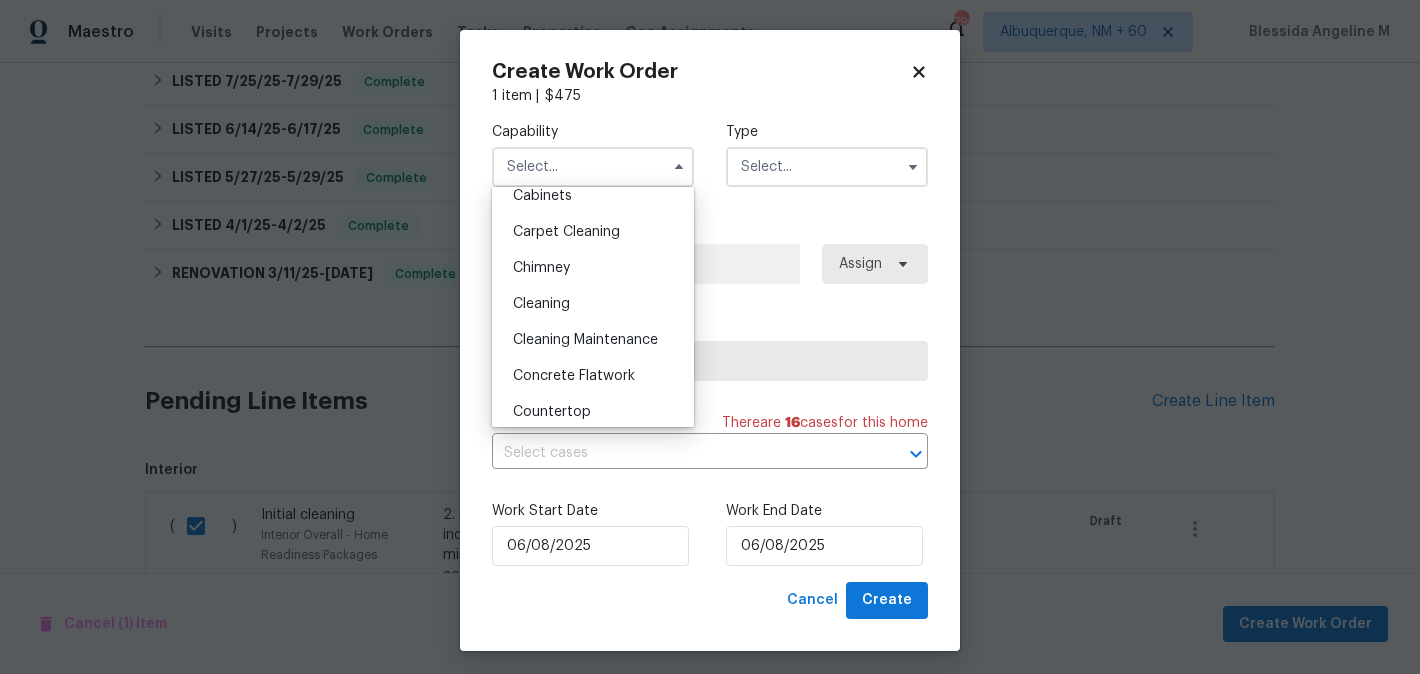scroll, scrollTop: 183, scrollLeft: 0, axis: vertical 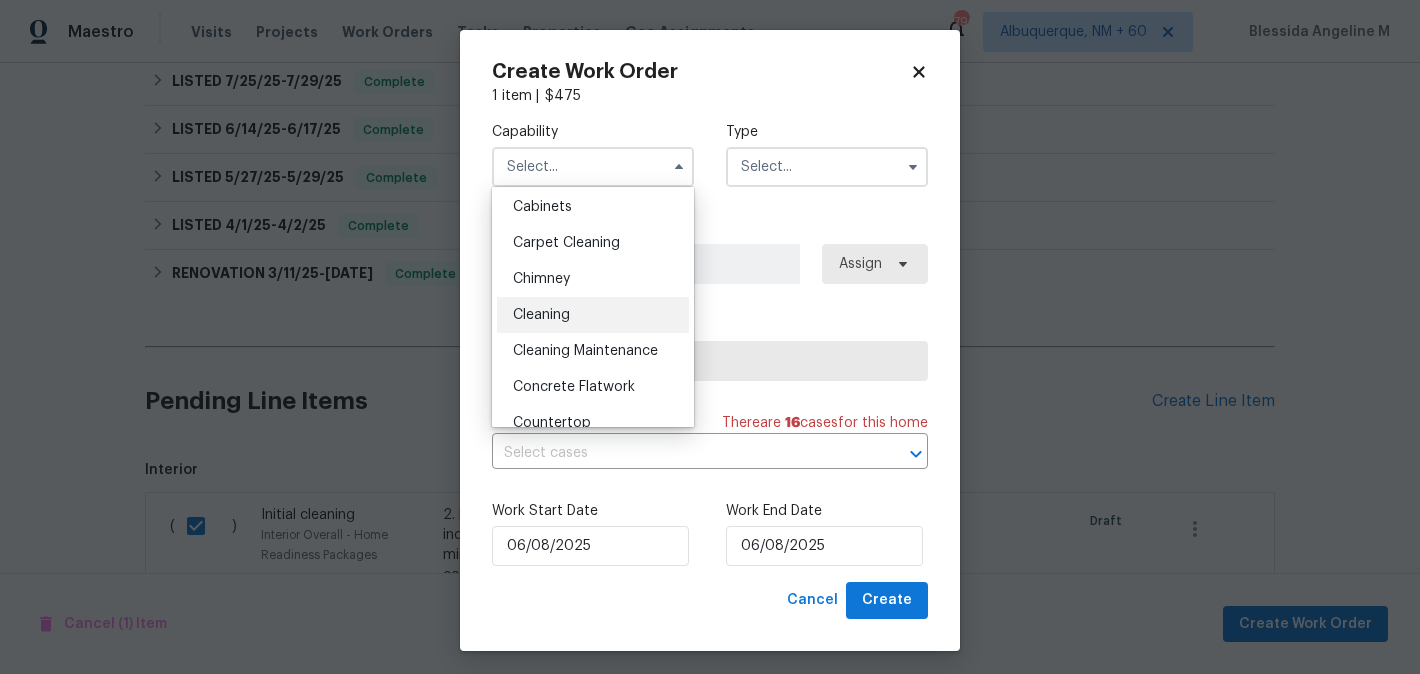 click on "Cleaning" at bounding box center [541, 315] 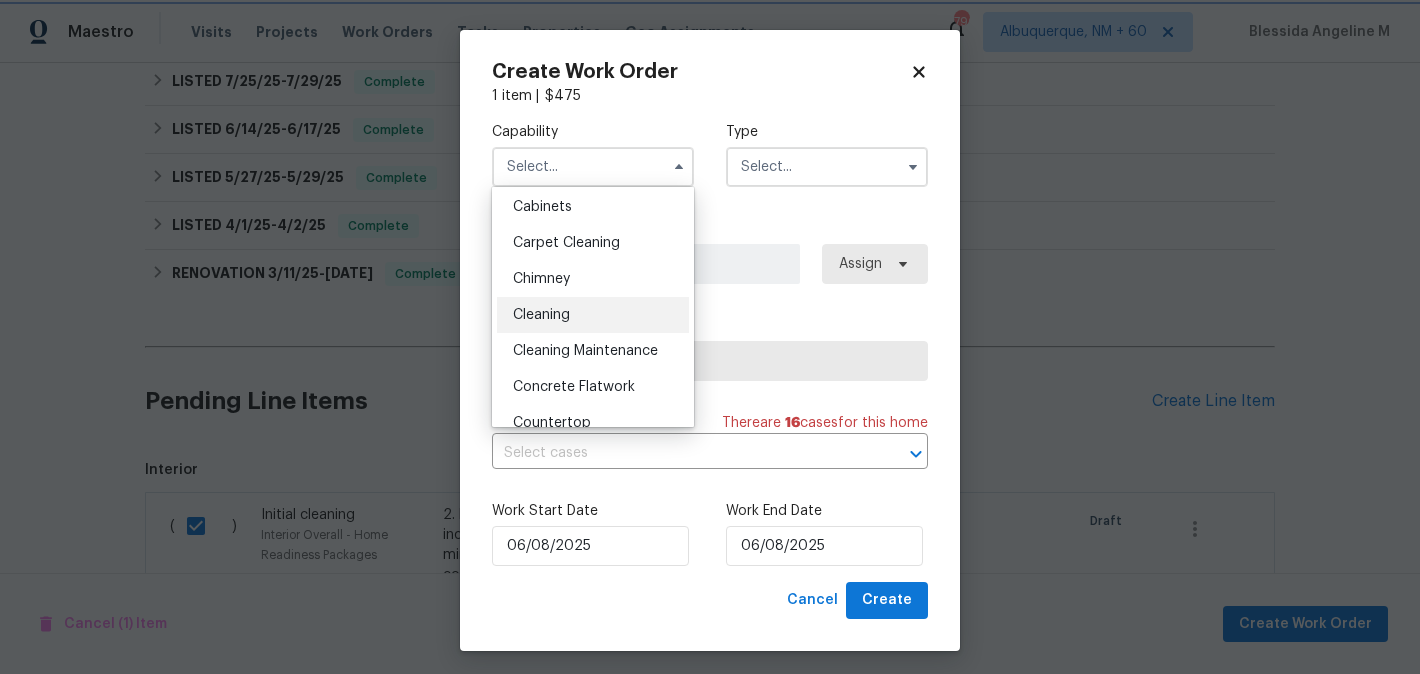 type on "Cleaning" 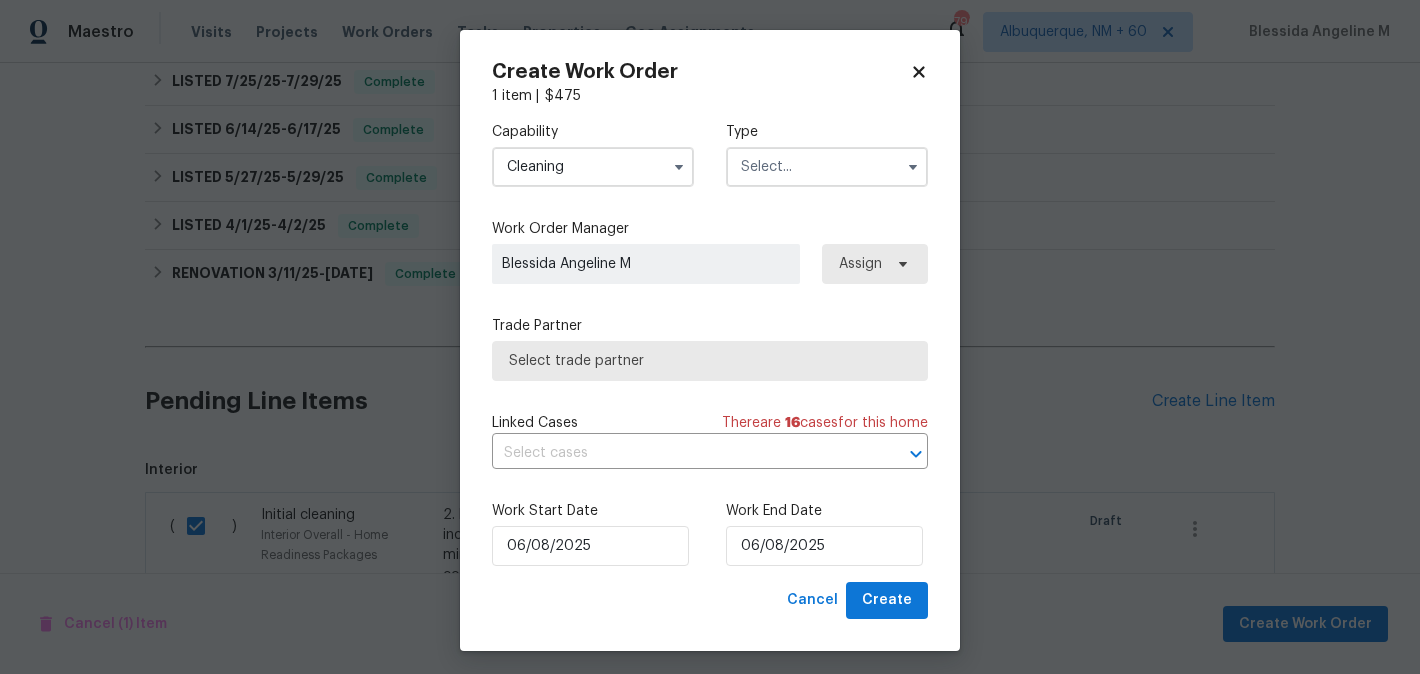 click at bounding box center [827, 167] 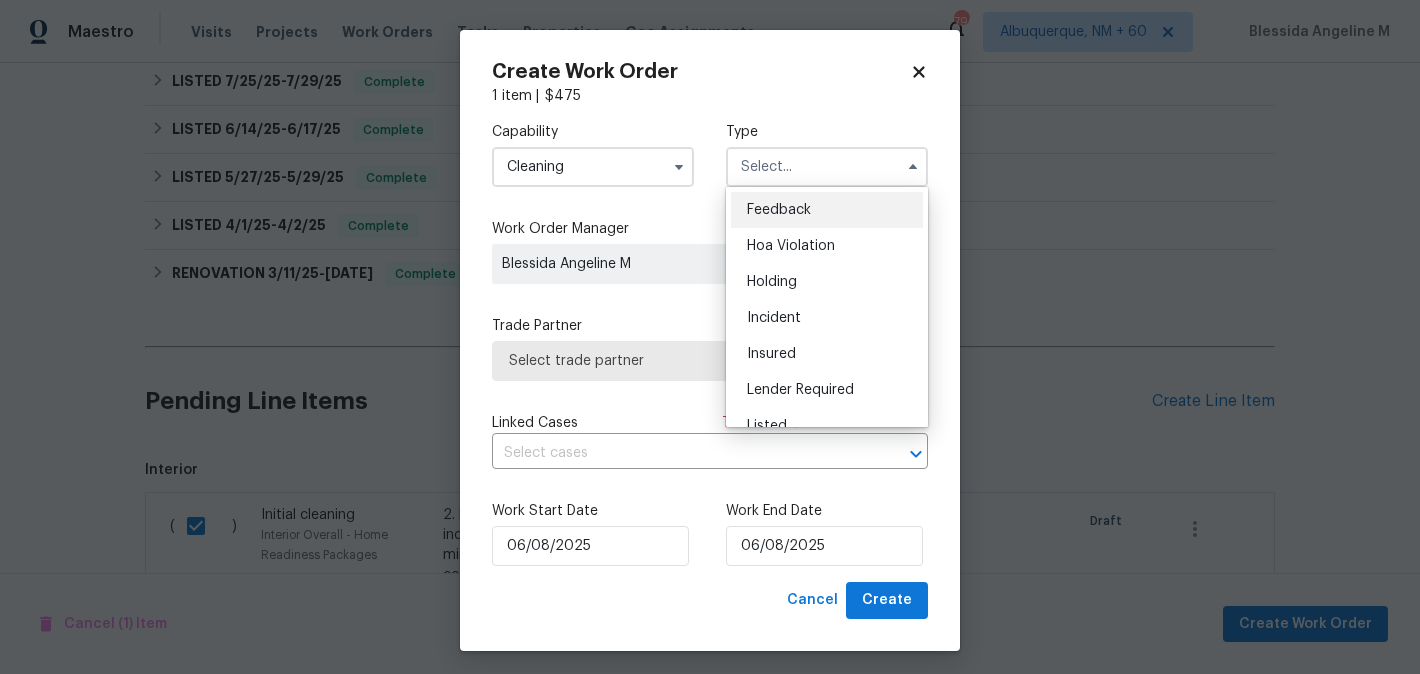 click on "Feedback" at bounding box center [779, 210] 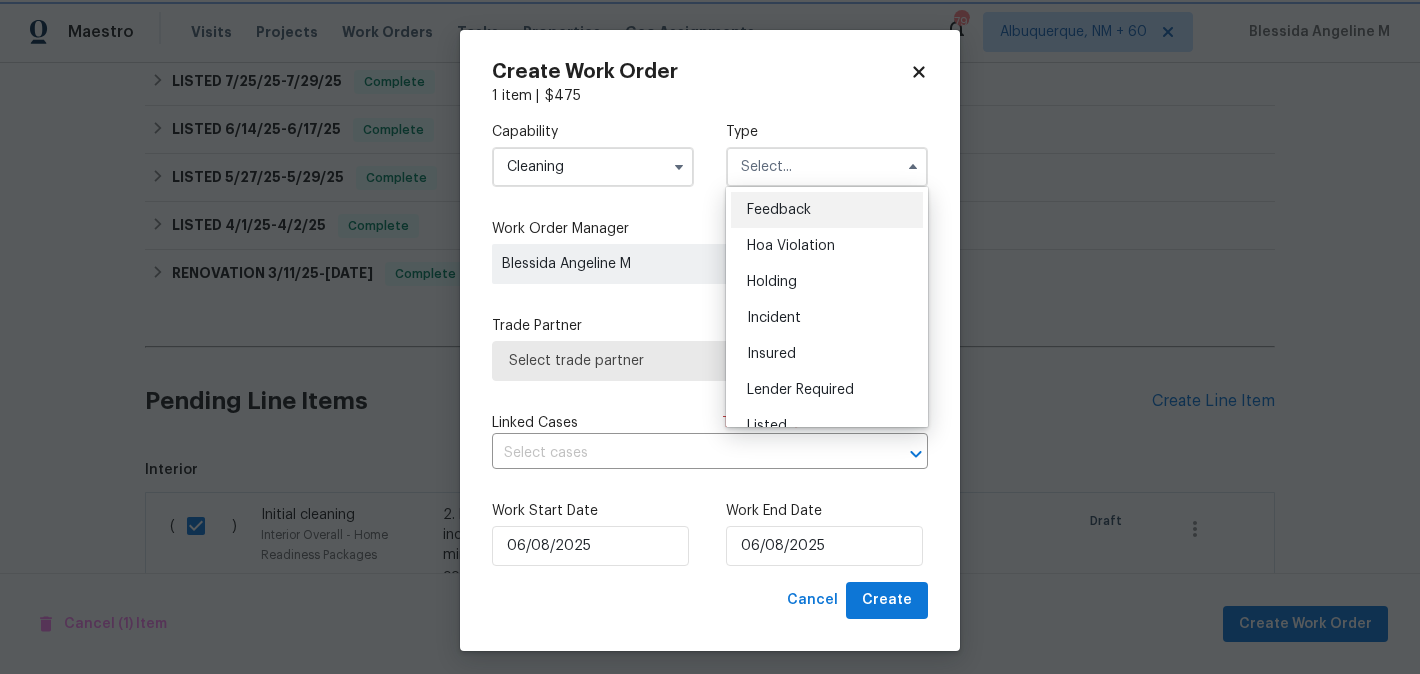 type on "Feedback" 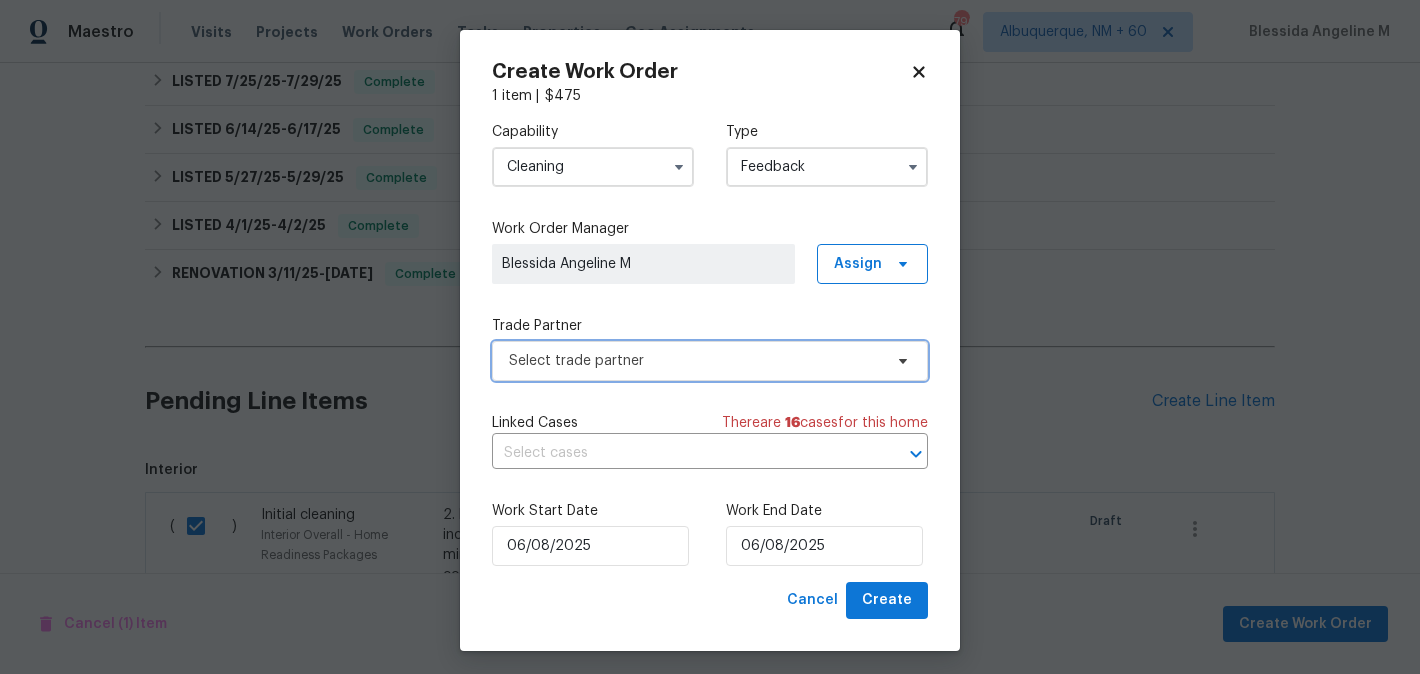 click on "Select trade partner" at bounding box center [695, 361] 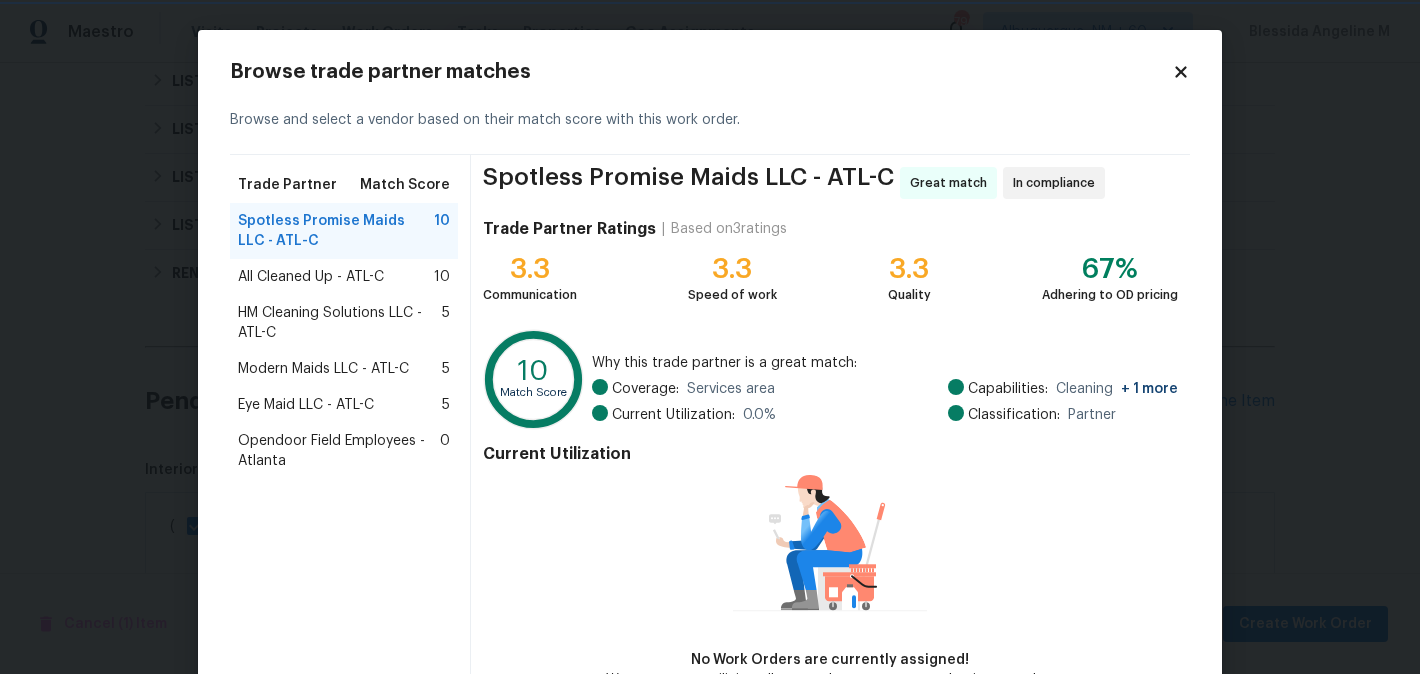 scroll, scrollTop: 125, scrollLeft: 0, axis: vertical 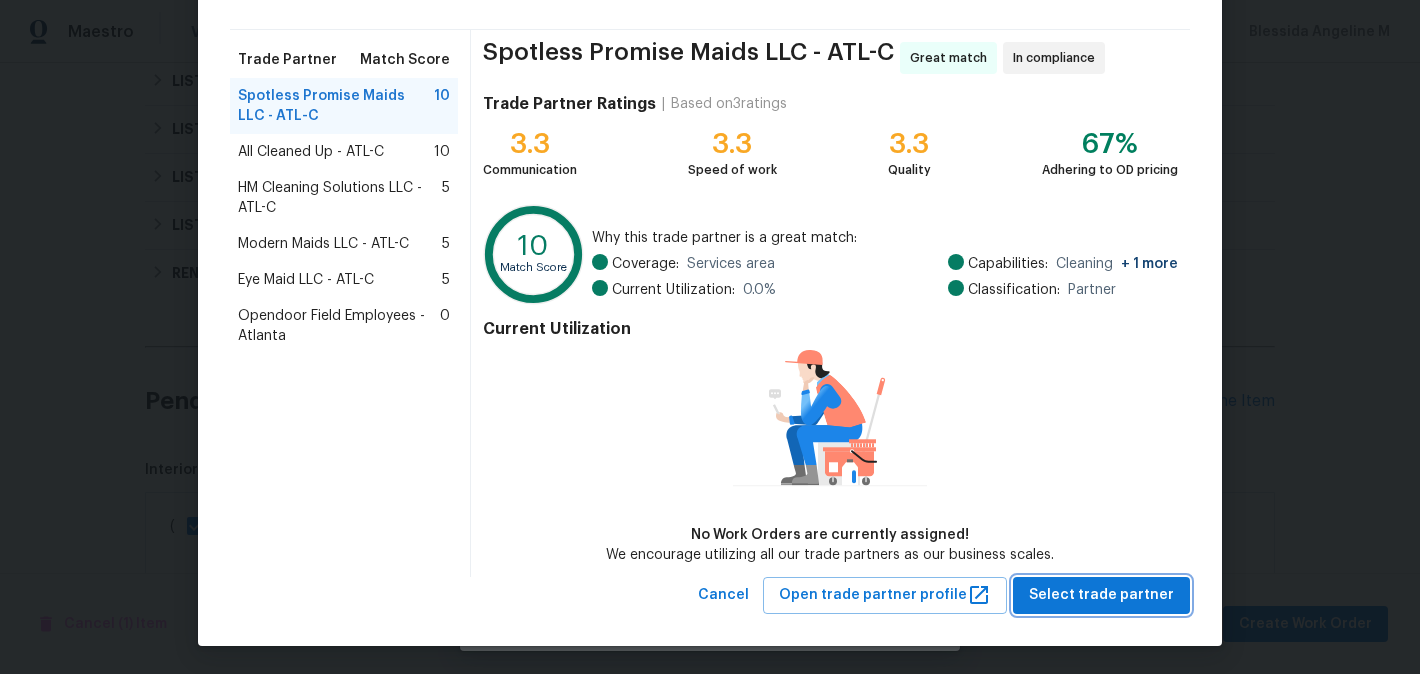 click on "Select trade partner" at bounding box center (1101, 595) 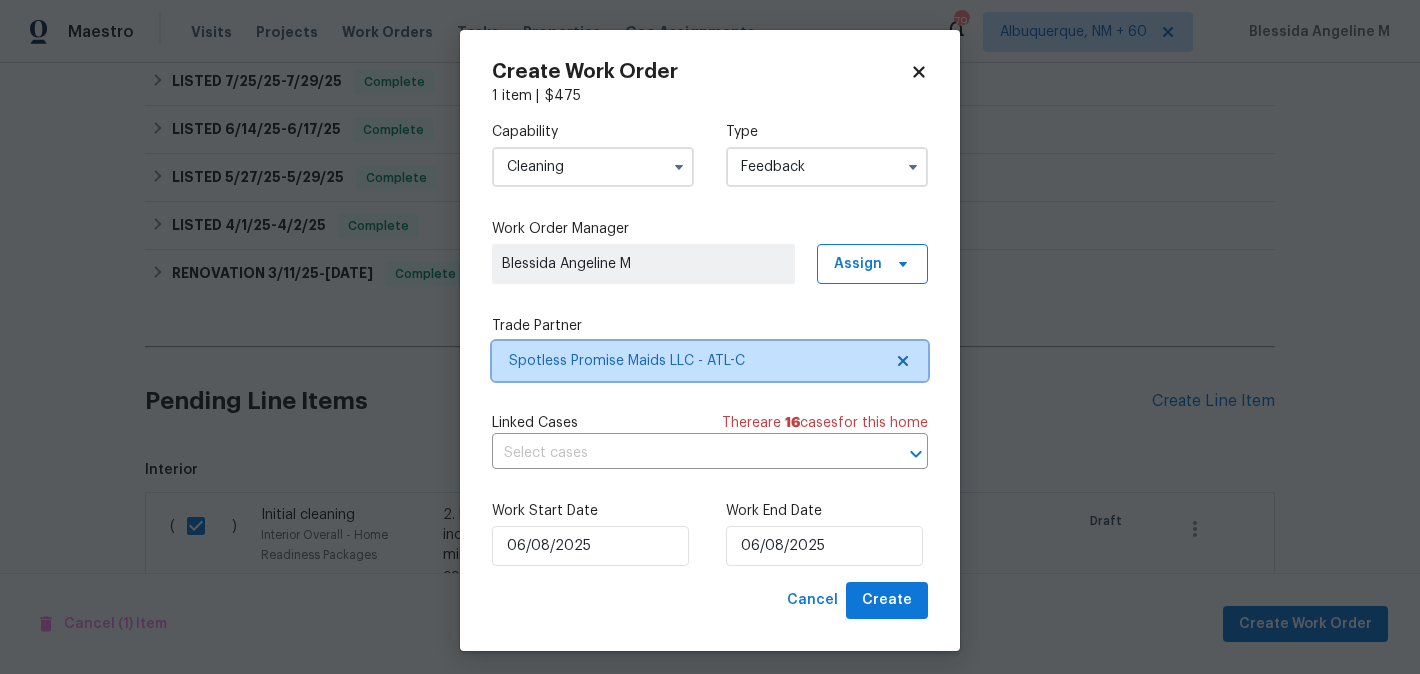 scroll, scrollTop: 0, scrollLeft: 0, axis: both 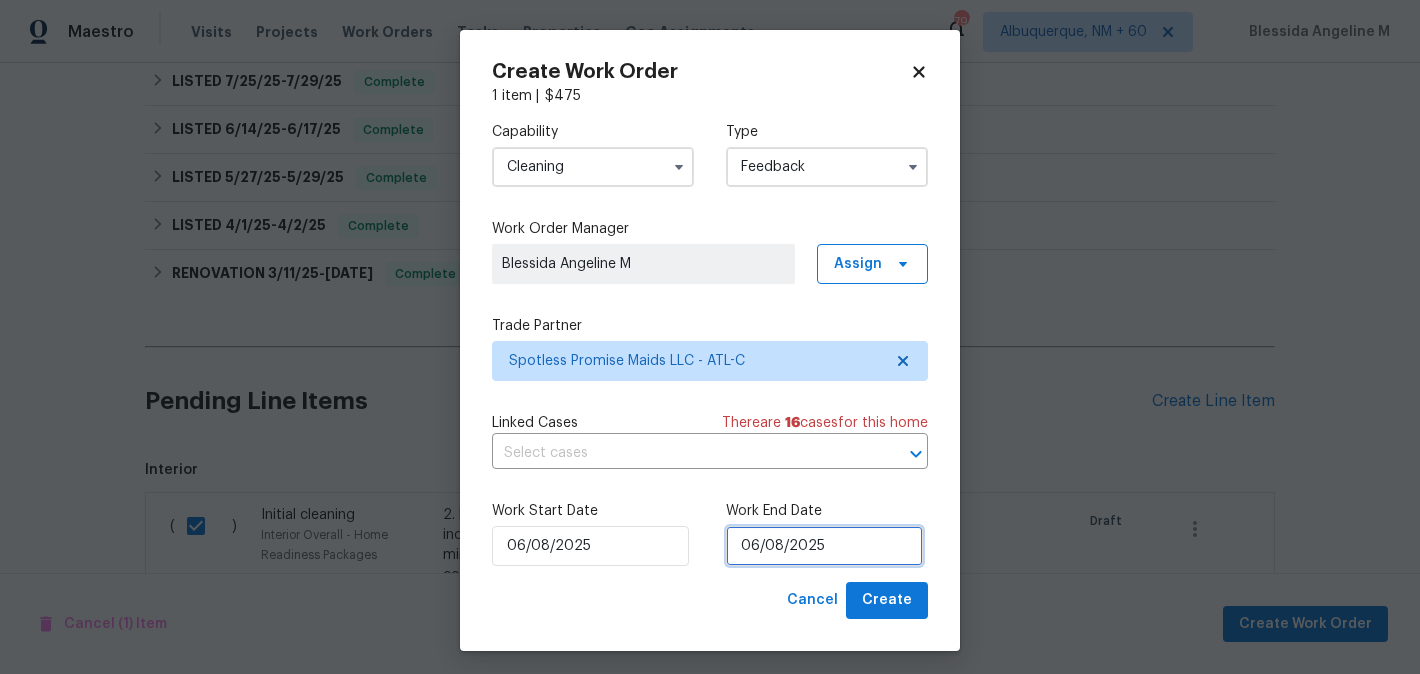 click on "06/08/2025" at bounding box center [824, 546] 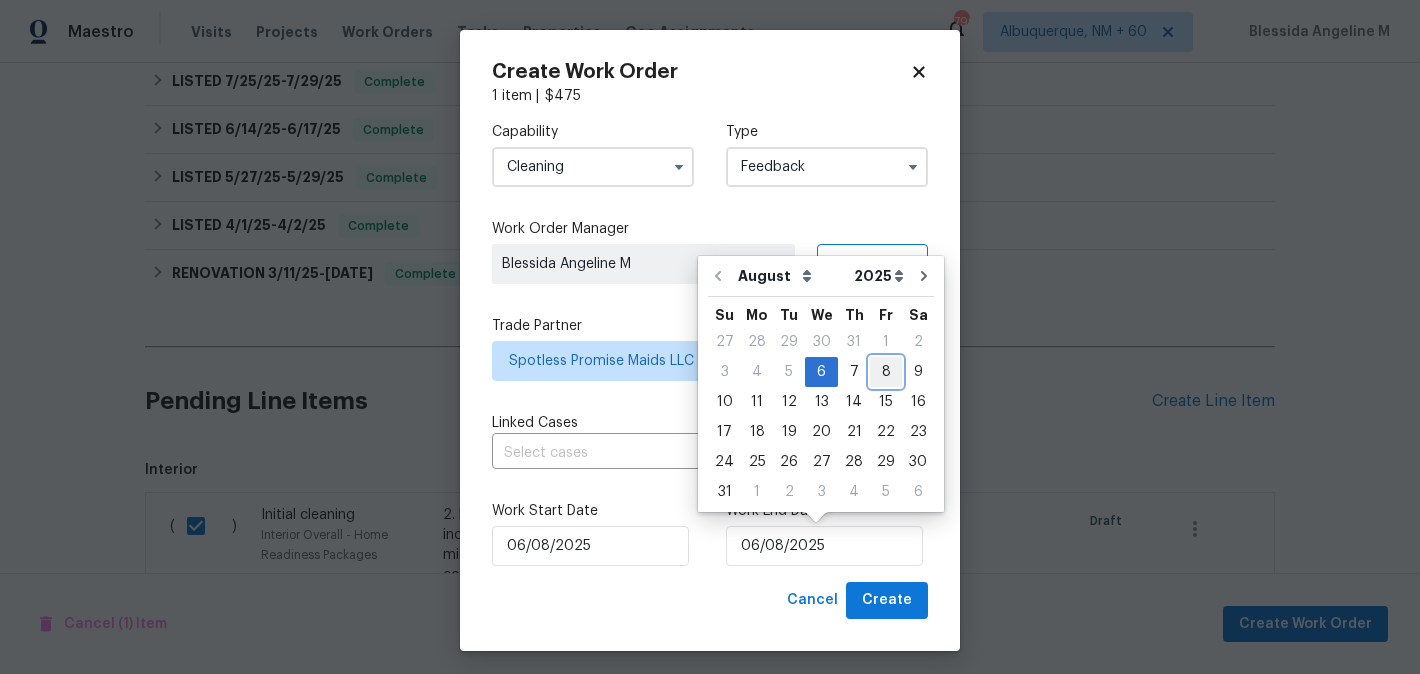 click on "8" at bounding box center (886, 372) 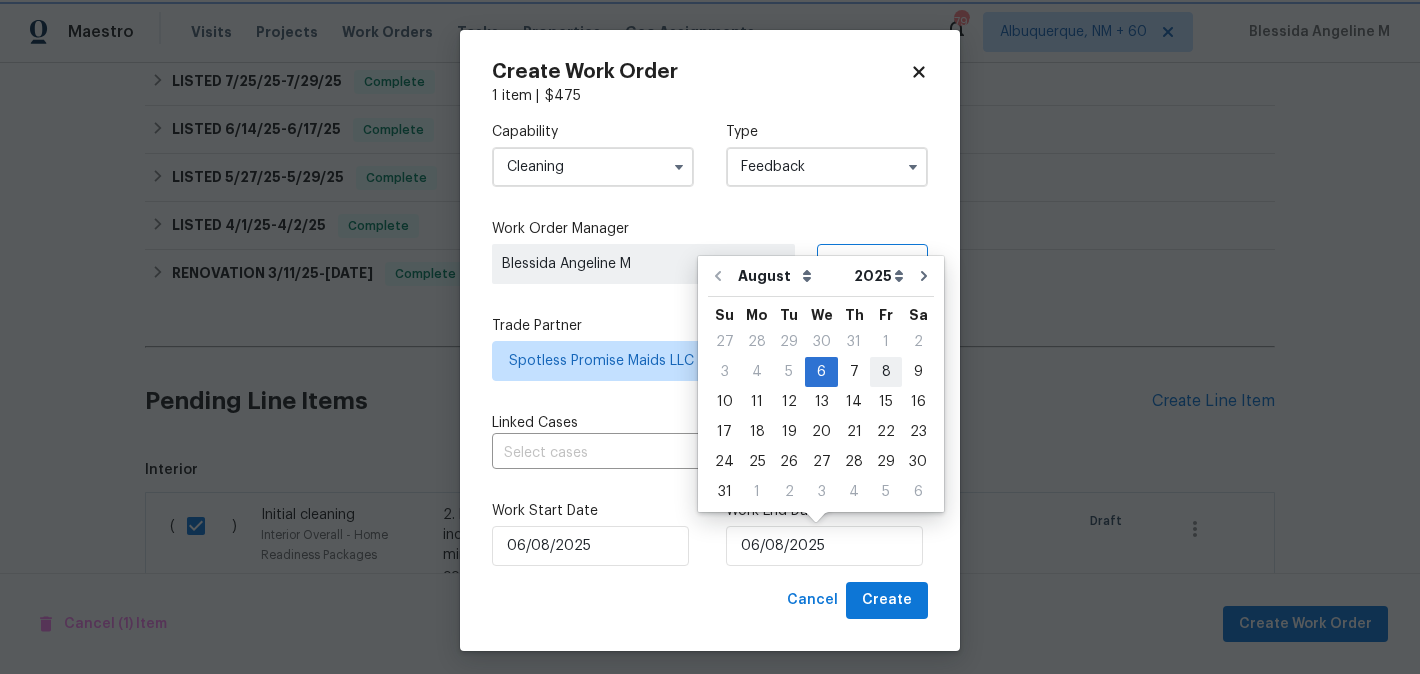 type on "08/08/2025" 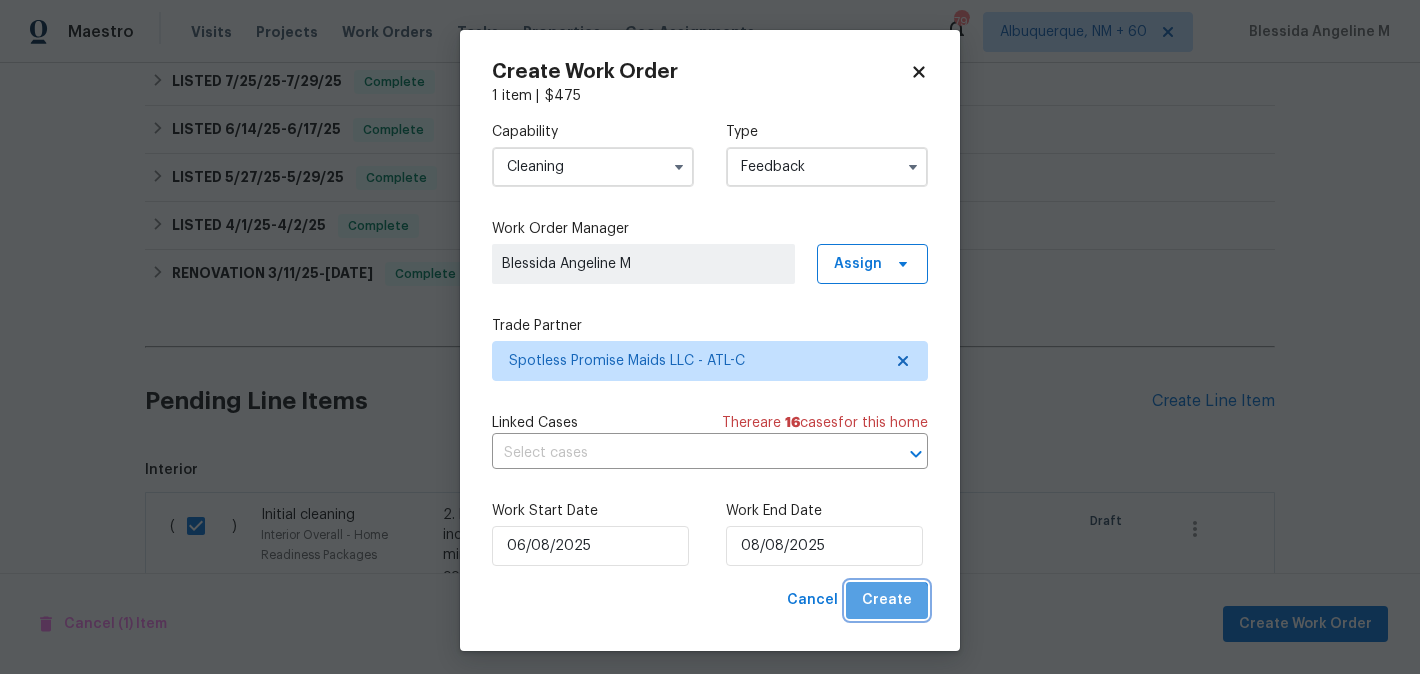 click on "Create" at bounding box center [887, 600] 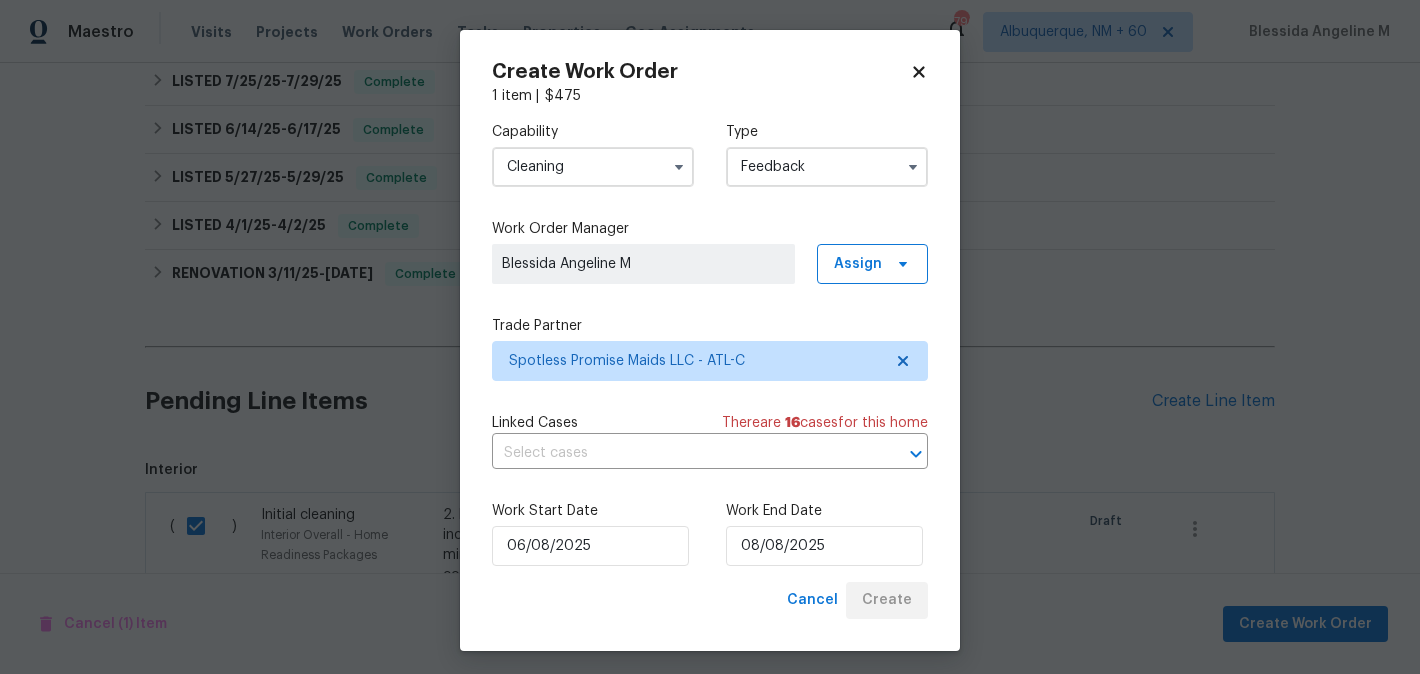 checkbox on "false" 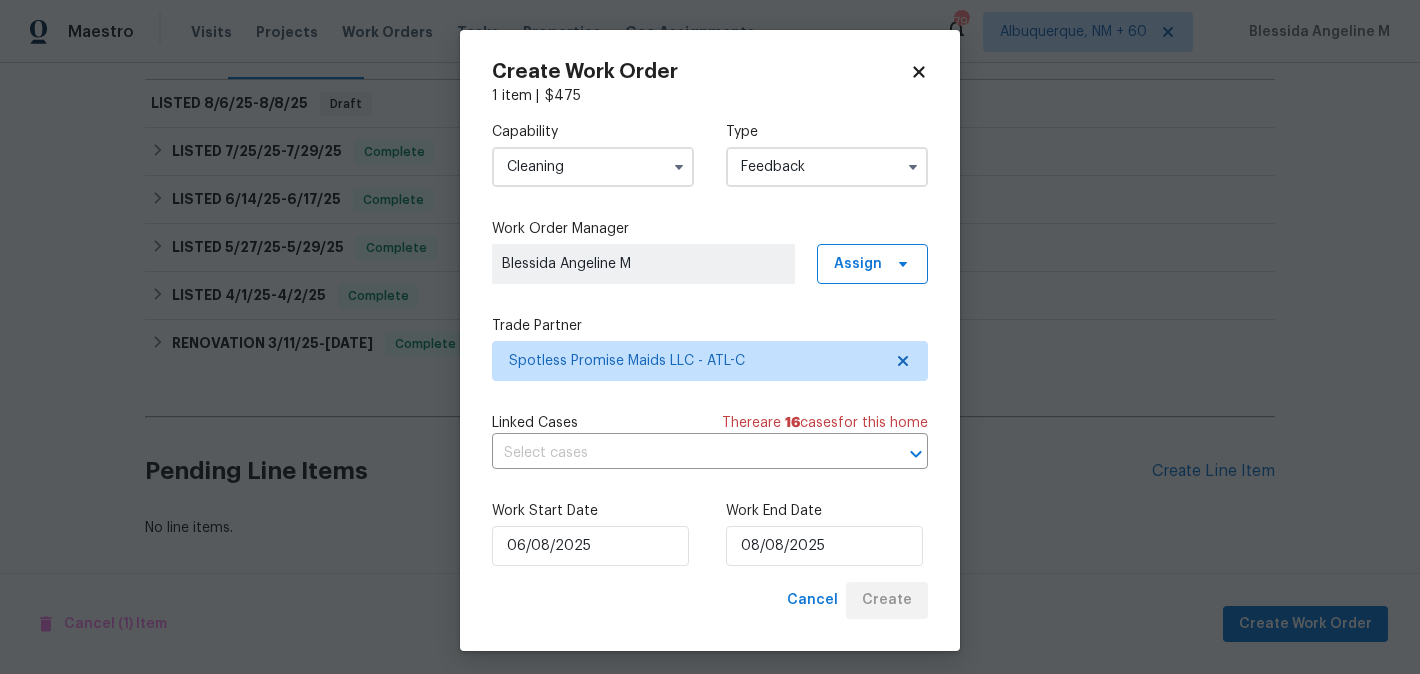 scroll, scrollTop: 283, scrollLeft: 0, axis: vertical 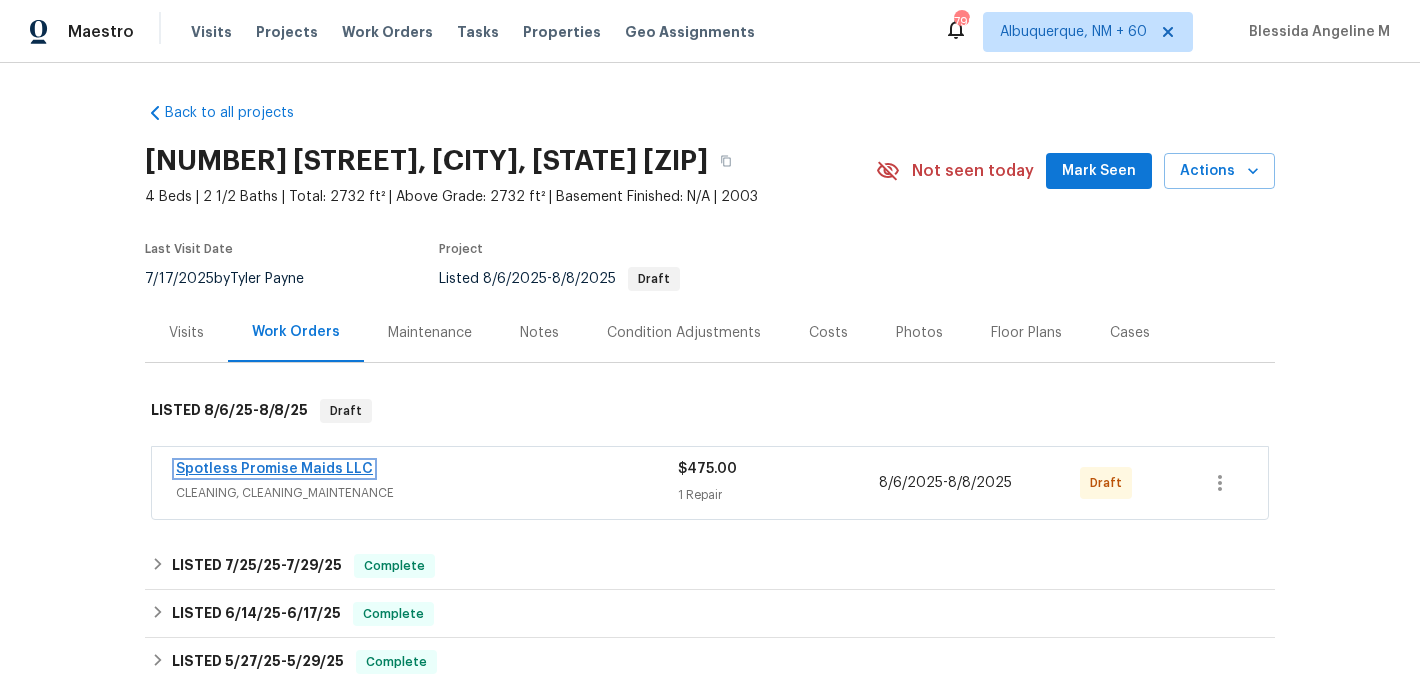 click on "Spotless Promise Maids LLC" at bounding box center (274, 469) 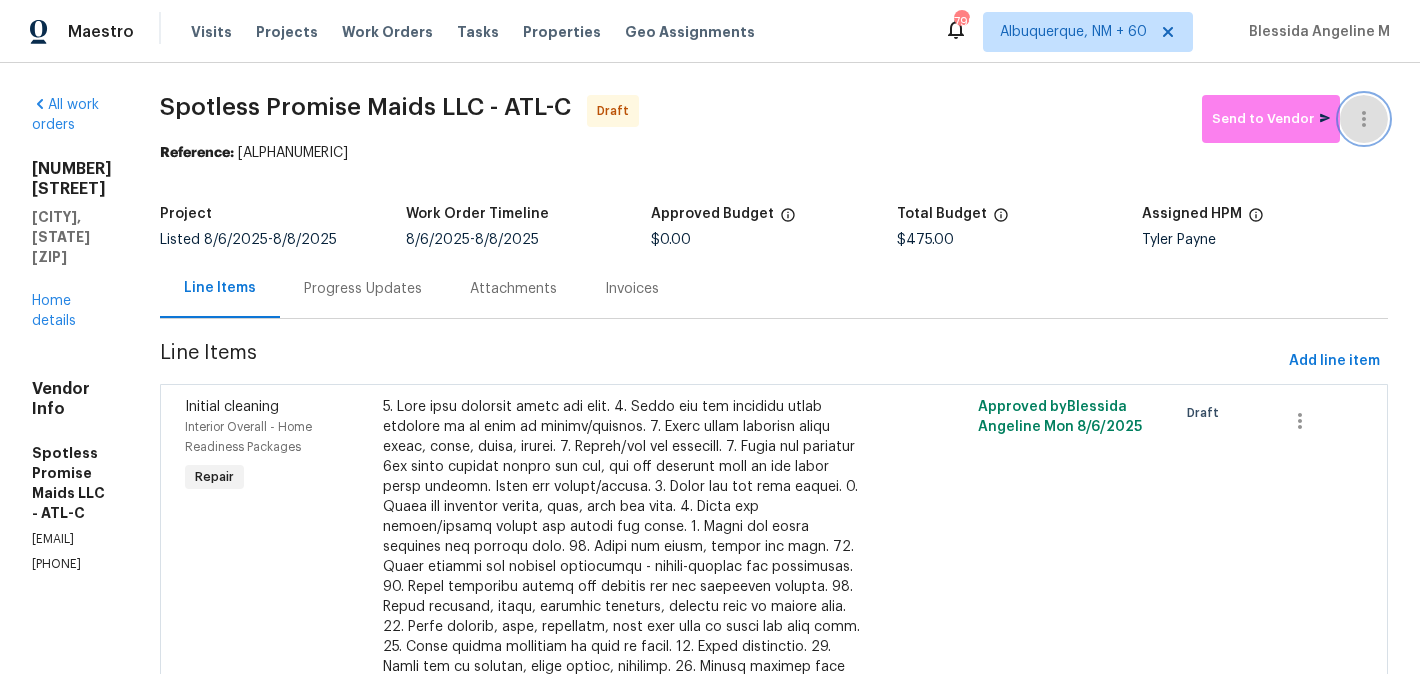 click 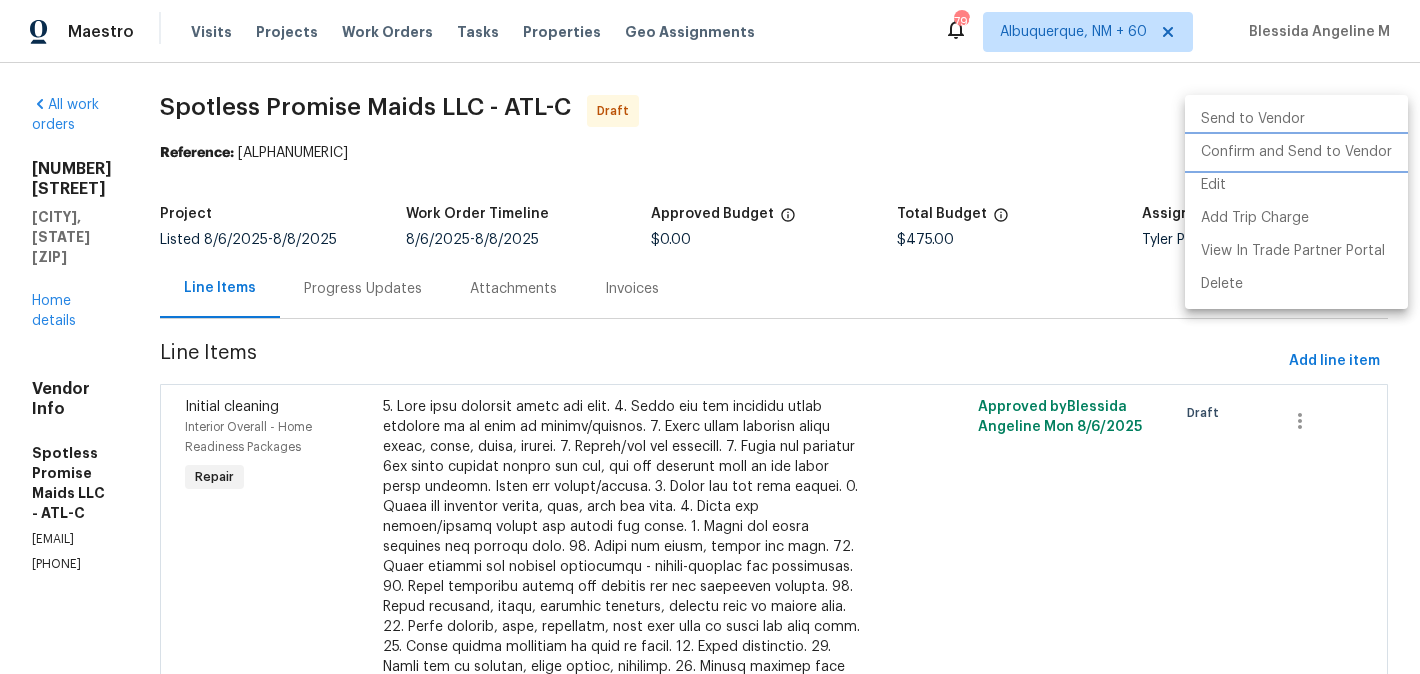 click on "Confirm and Send to Vendor" at bounding box center (1296, 152) 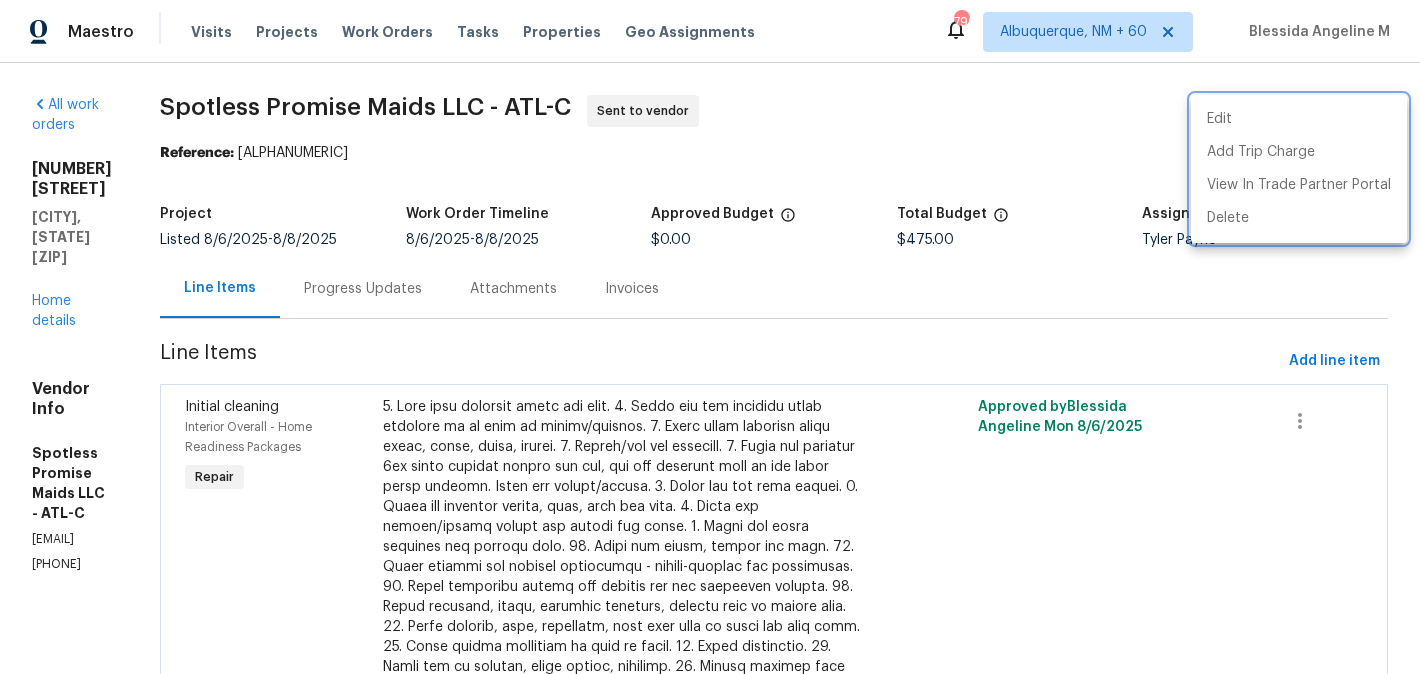 click at bounding box center [710, 337] 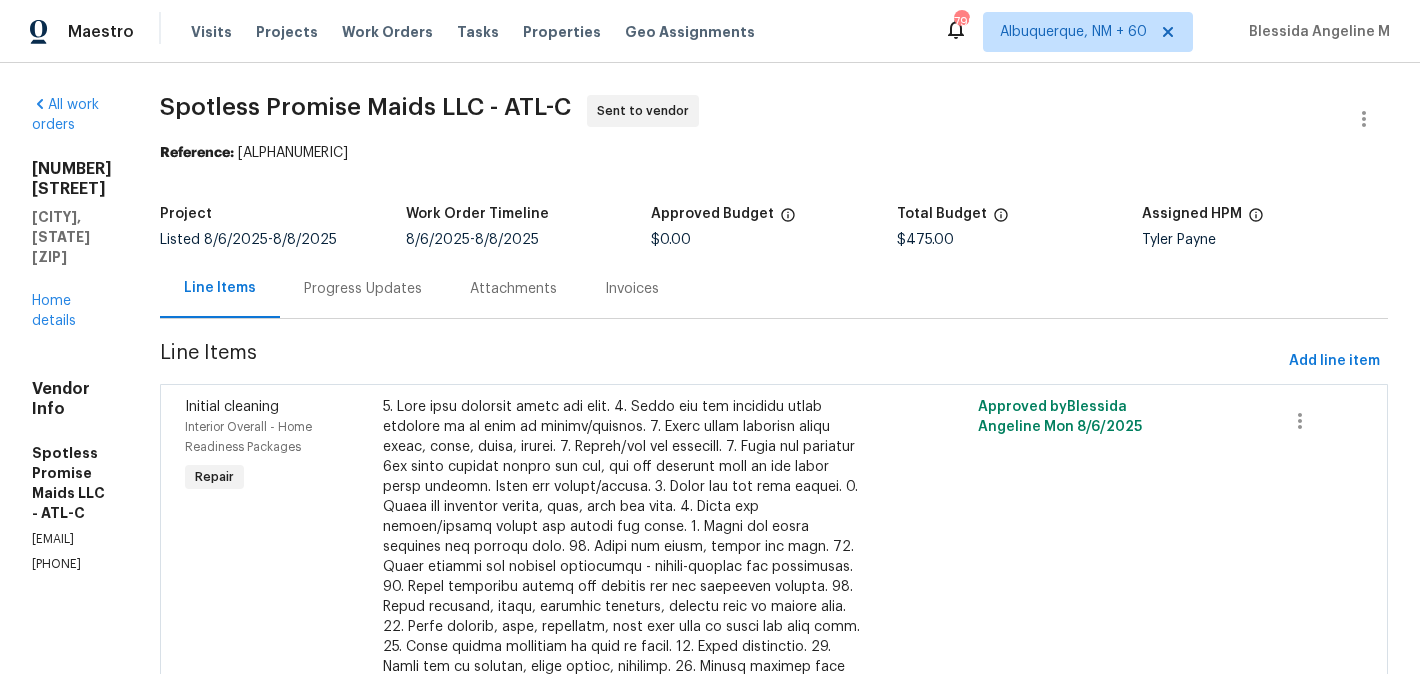 click on "Progress Updates" at bounding box center [363, 289] 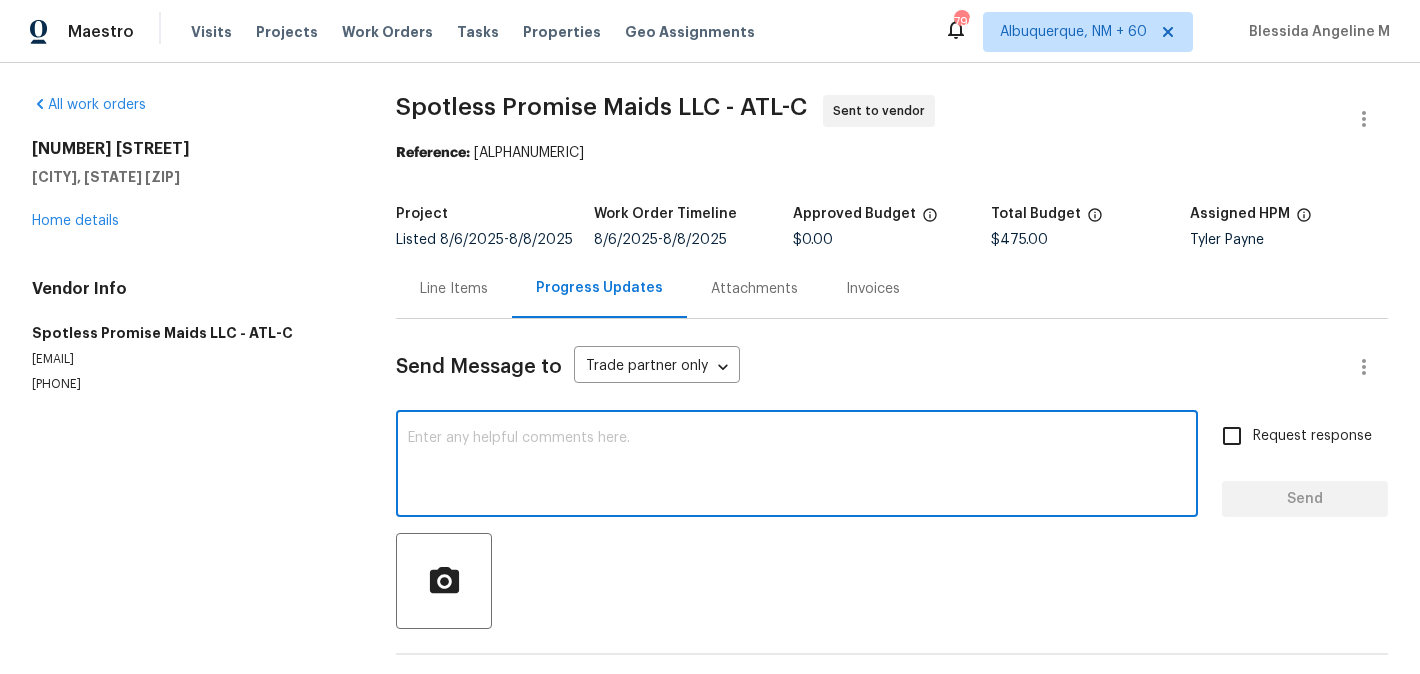 click at bounding box center [797, 466] 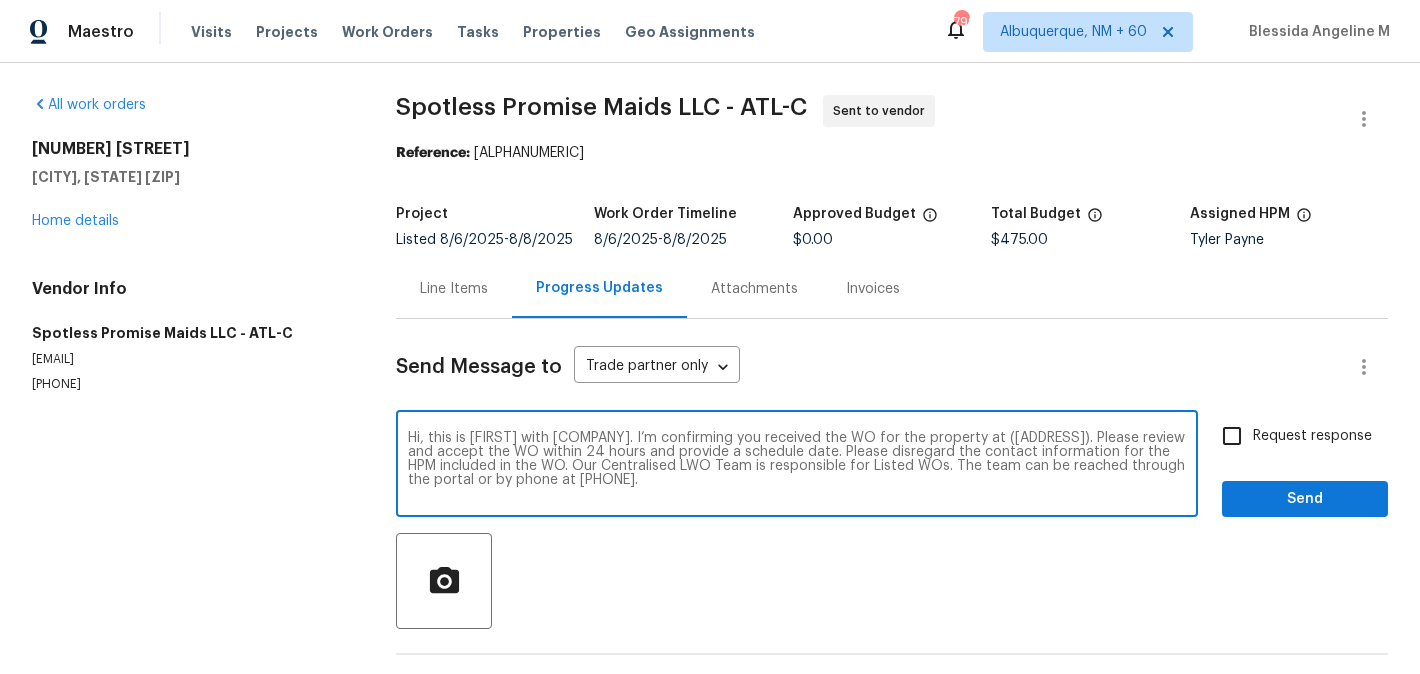 click on "Hi, this is Blessida with Opendoor. I’m confirming you received the WO for the property at (Address). Please review and accept the WO within 24 hours and provide a schedule date. Please disregard the contact information for the HPM included in the WO. Our Centralised LWO Team is responsible for Listed WOs. The team can be reached through the portal or by phone at (480) 478-0155." at bounding box center (797, 466) 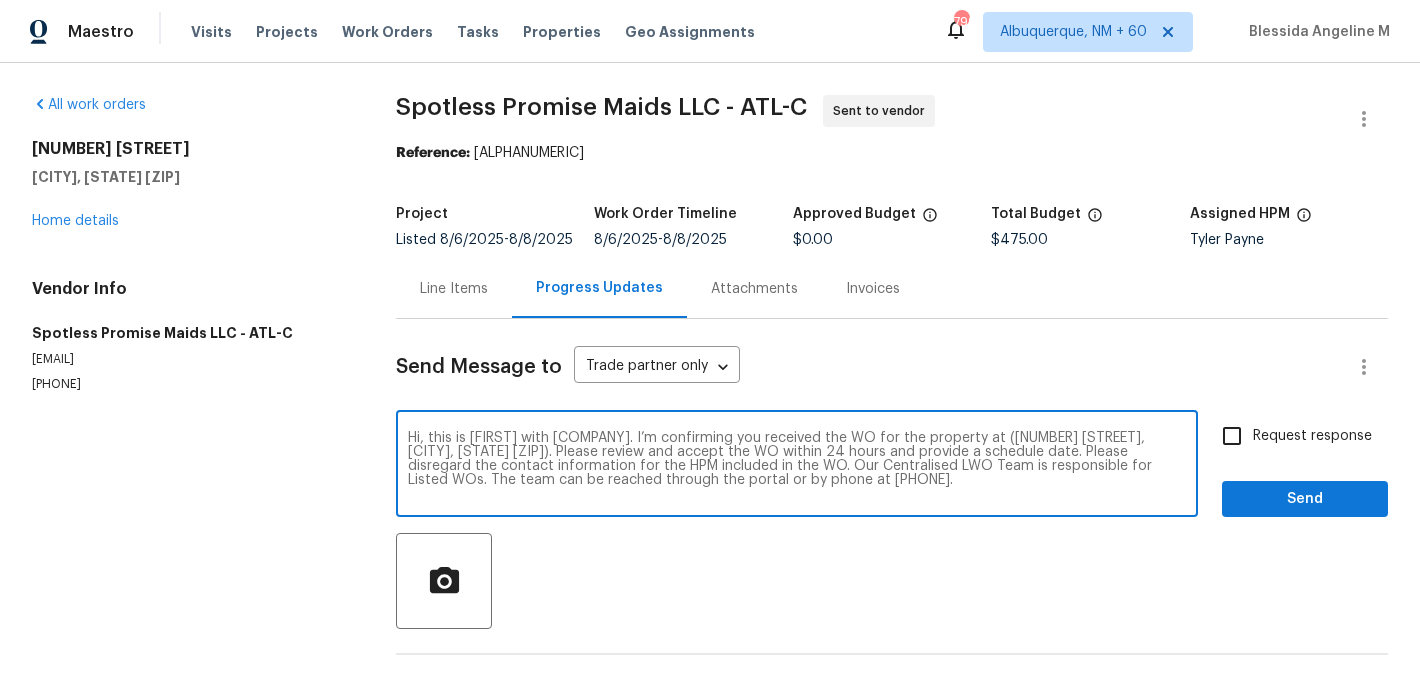 type on "Hi, this is Blessida with Opendoor. I’m confirming you received the WO for the property at (501 Fable Ln, Canton, GA 30114). Please review and accept the WO within 24 hours and provide a schedule date. Please disregard the contact information for the HPM included in the WO. Our Centralised LWO Team is responsible for Listed WOs. The team can be reached through the portal or by phone at (480) 478-0155." 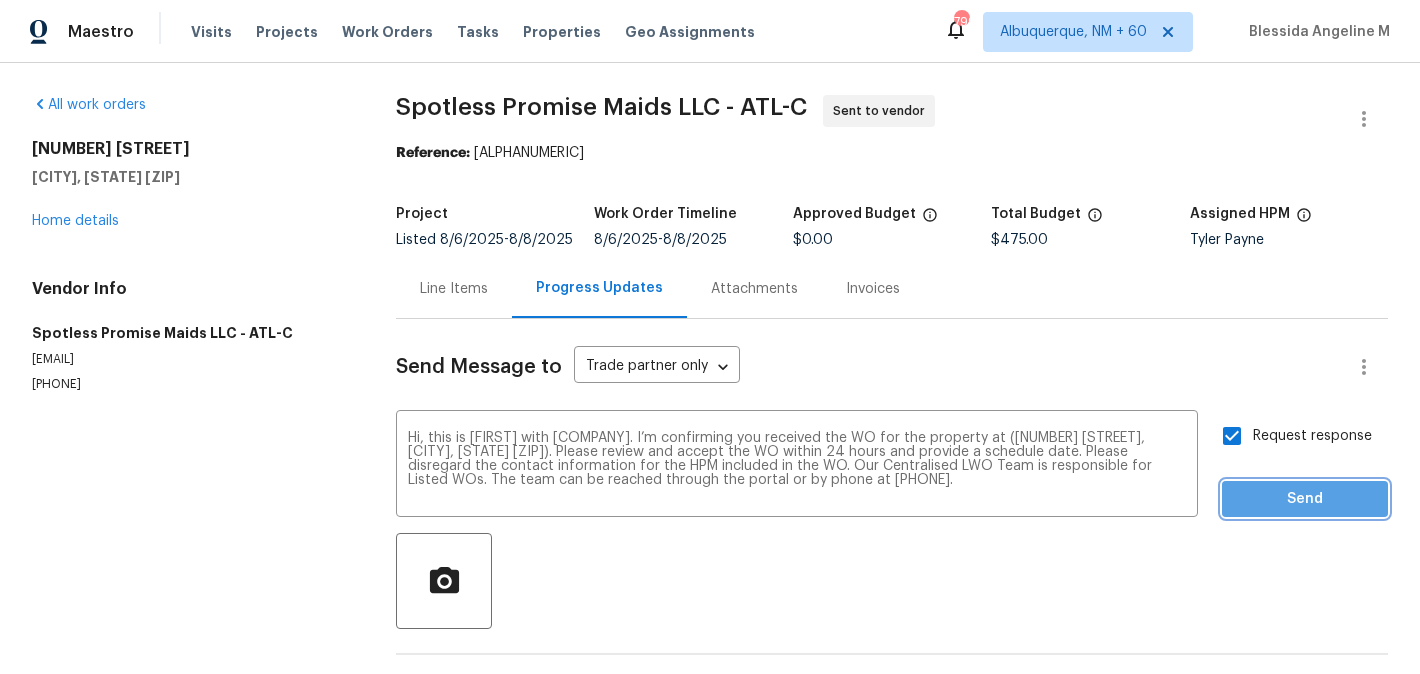 click on "Send" at bounding box center (1305, 499) 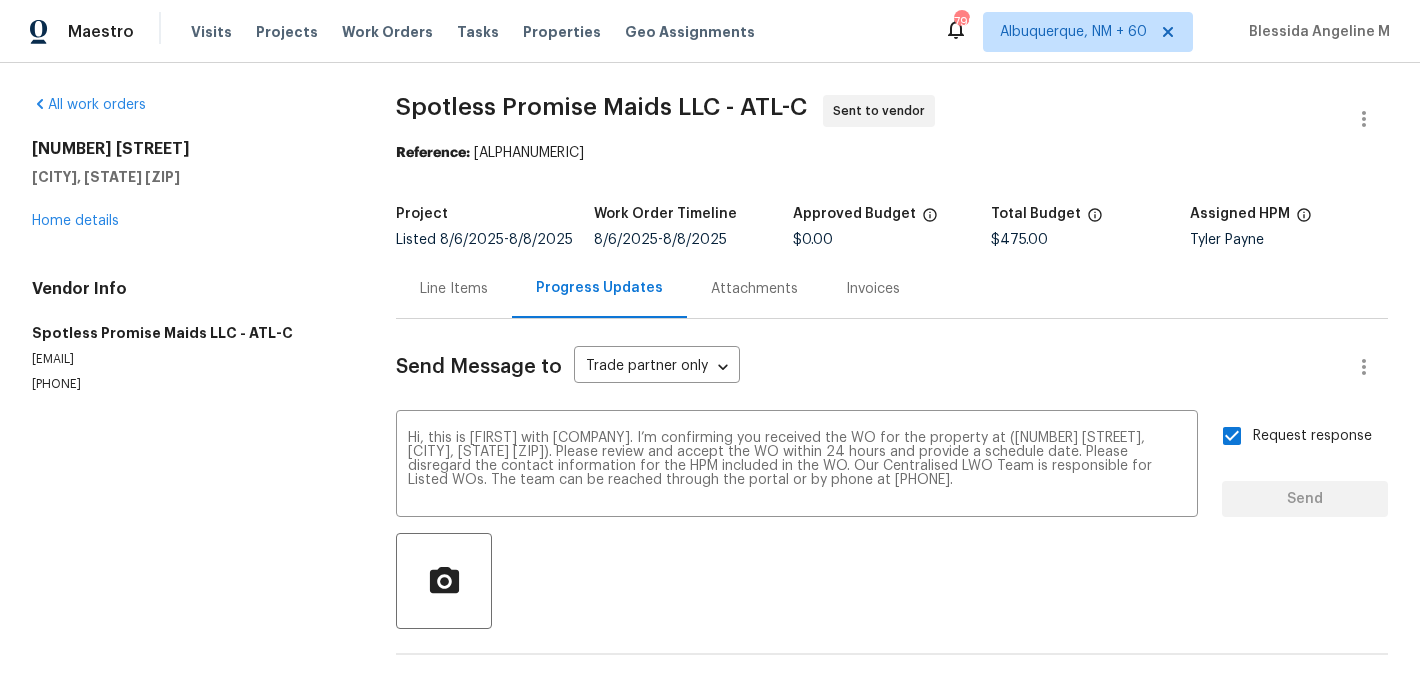type 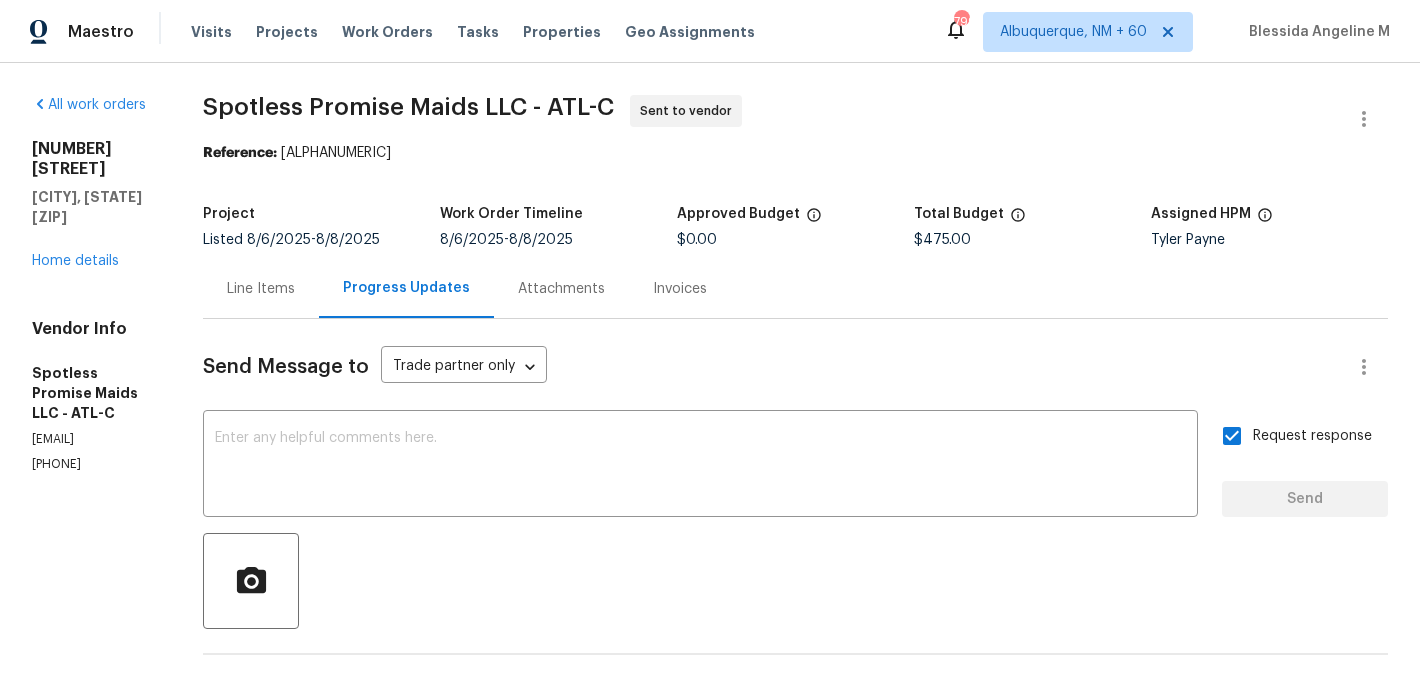 drag, startPoint x: 353, startPoint y: 153, endPoint x: 570, endPoint y: 153, distance: 217 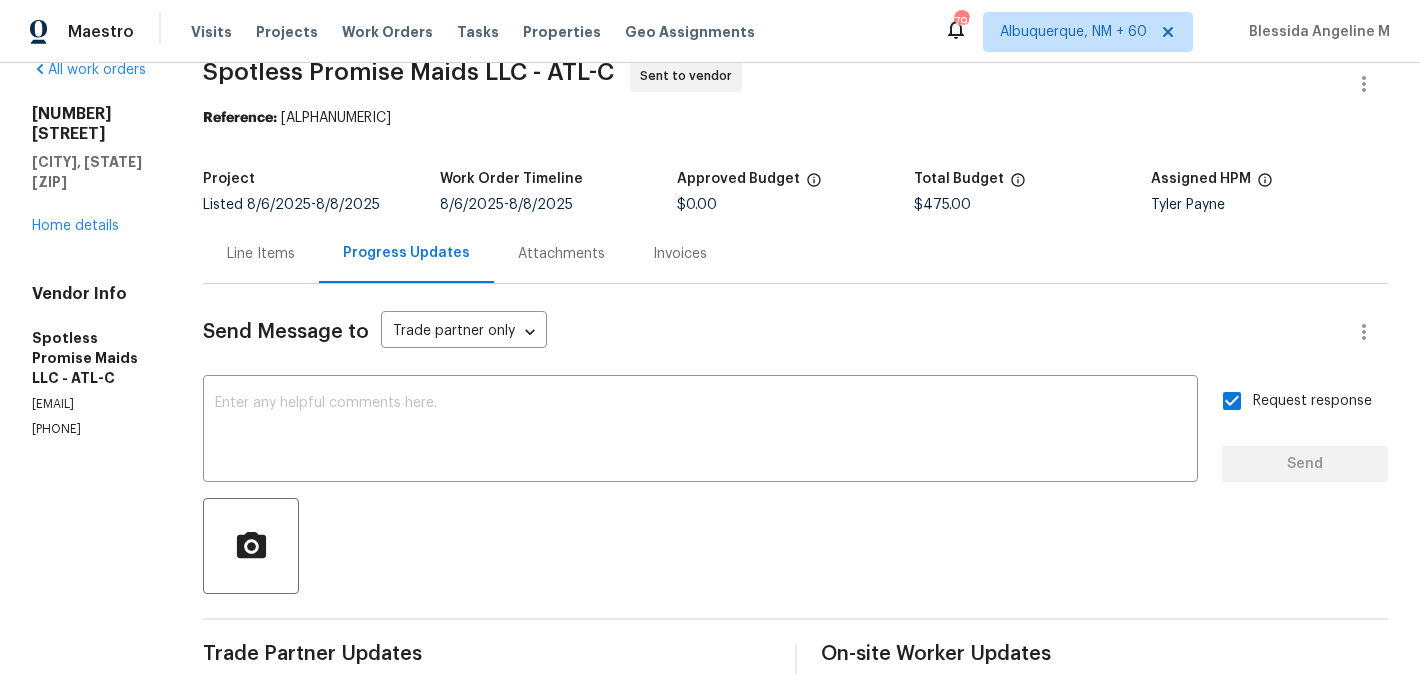 scroll, scrollTop: 0, scrollLeft: 0, axis: both 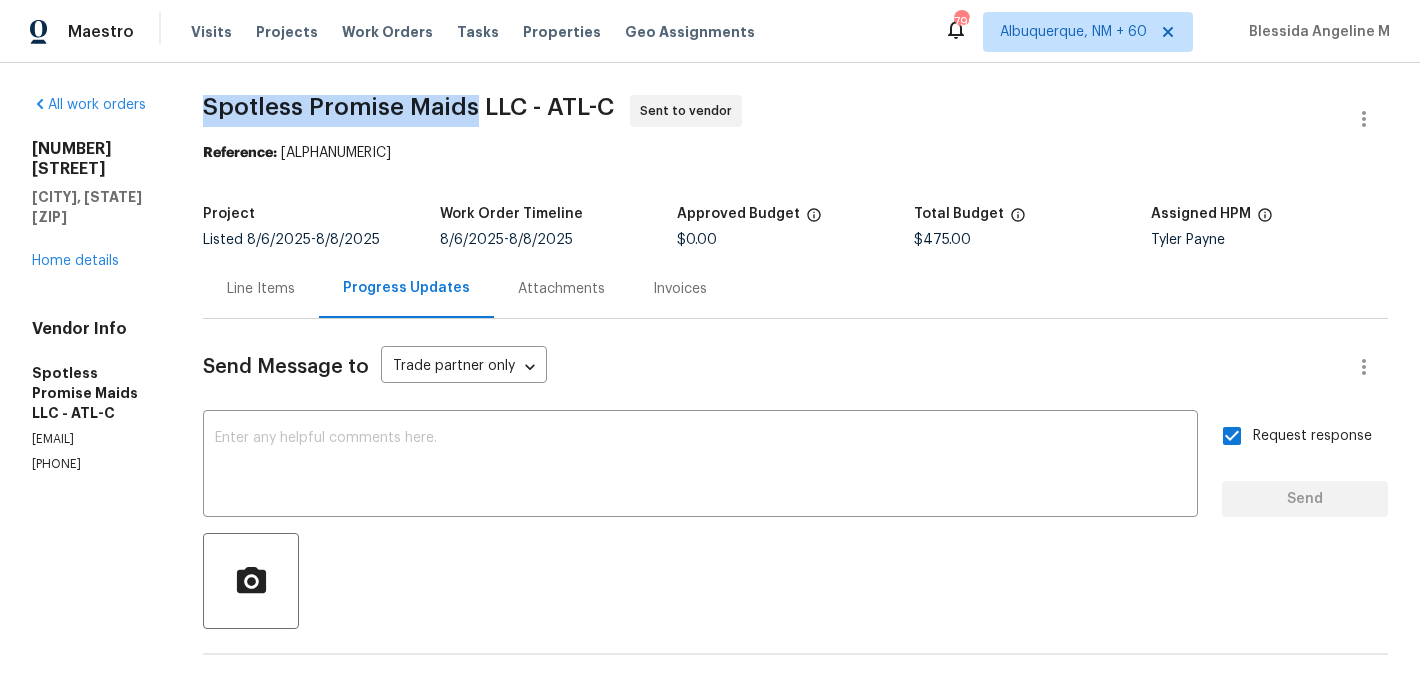 drag, startPoint x: 279, startPoint y: 110, endPoint x: 548, endPoint y: 108, distance: 269.00745 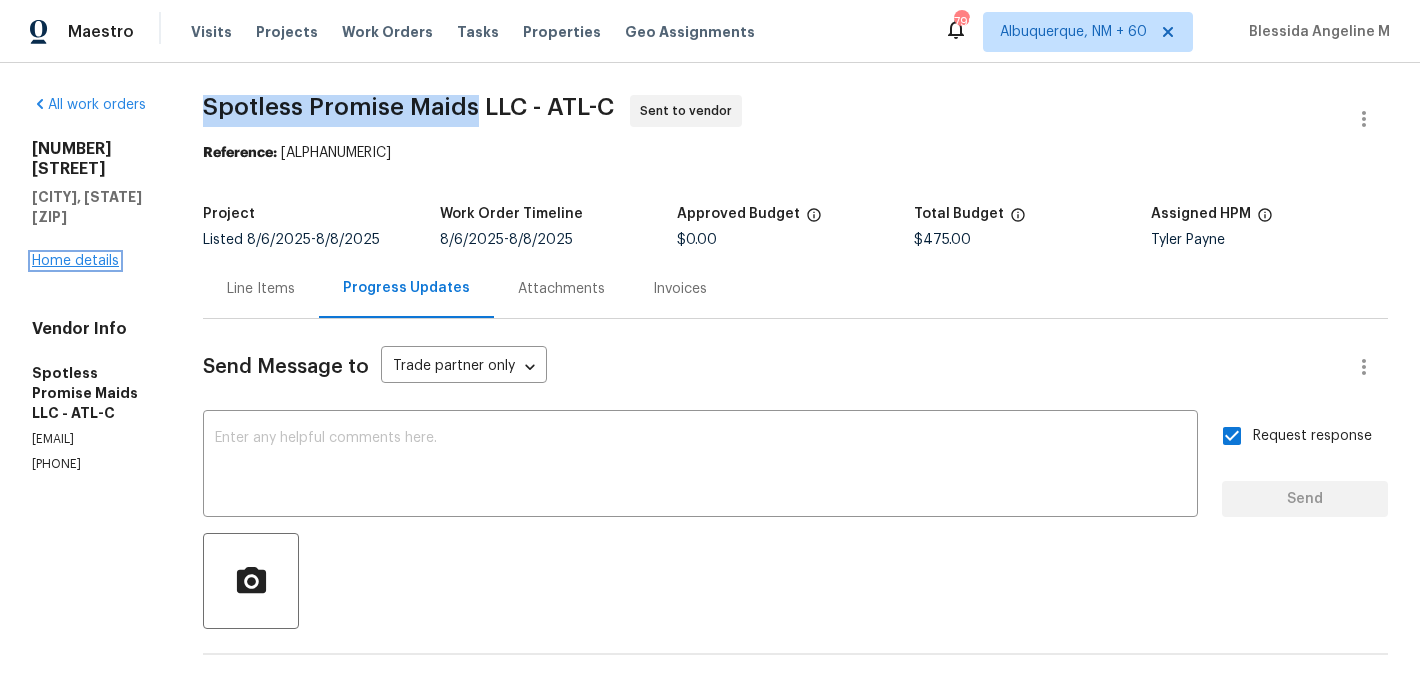 click on "Home details" at bounding box center (75, 261) 